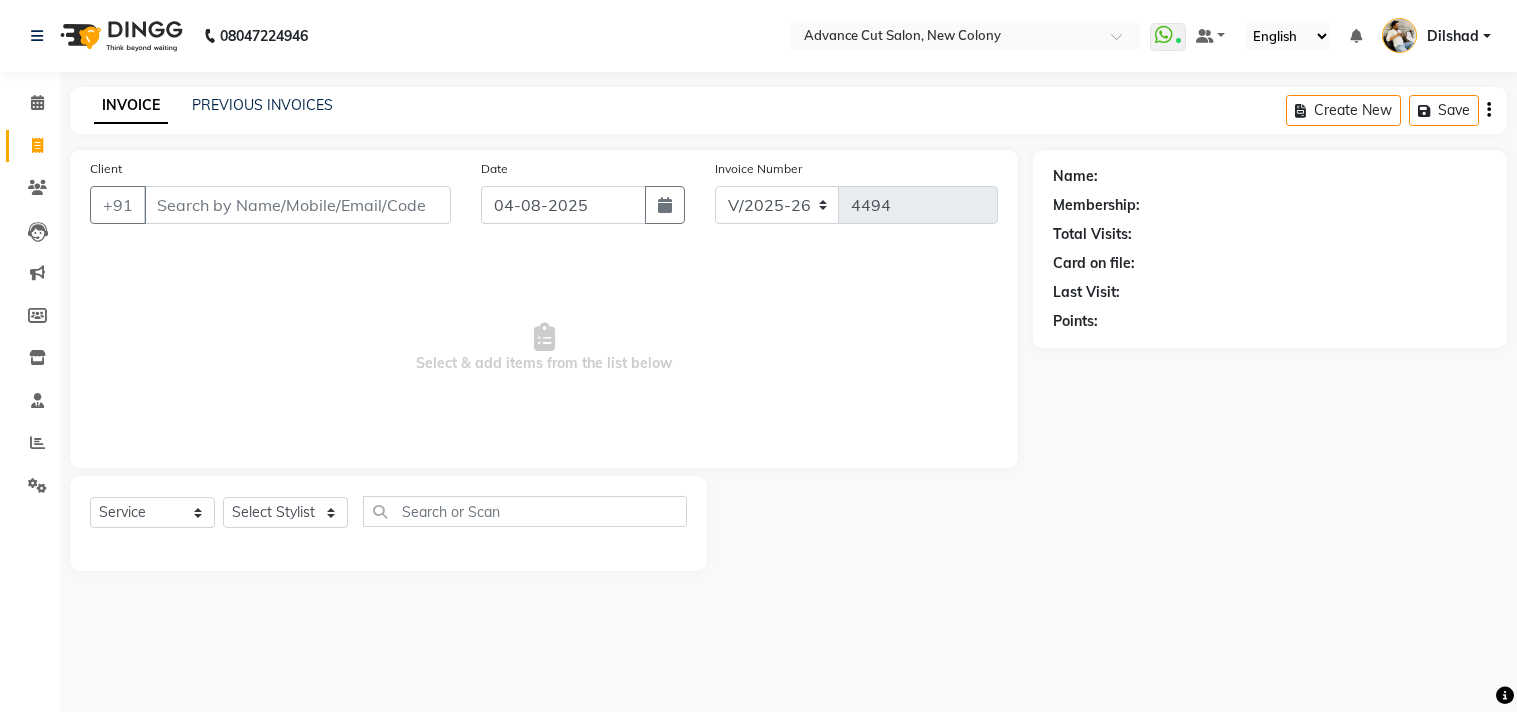 select on "922" 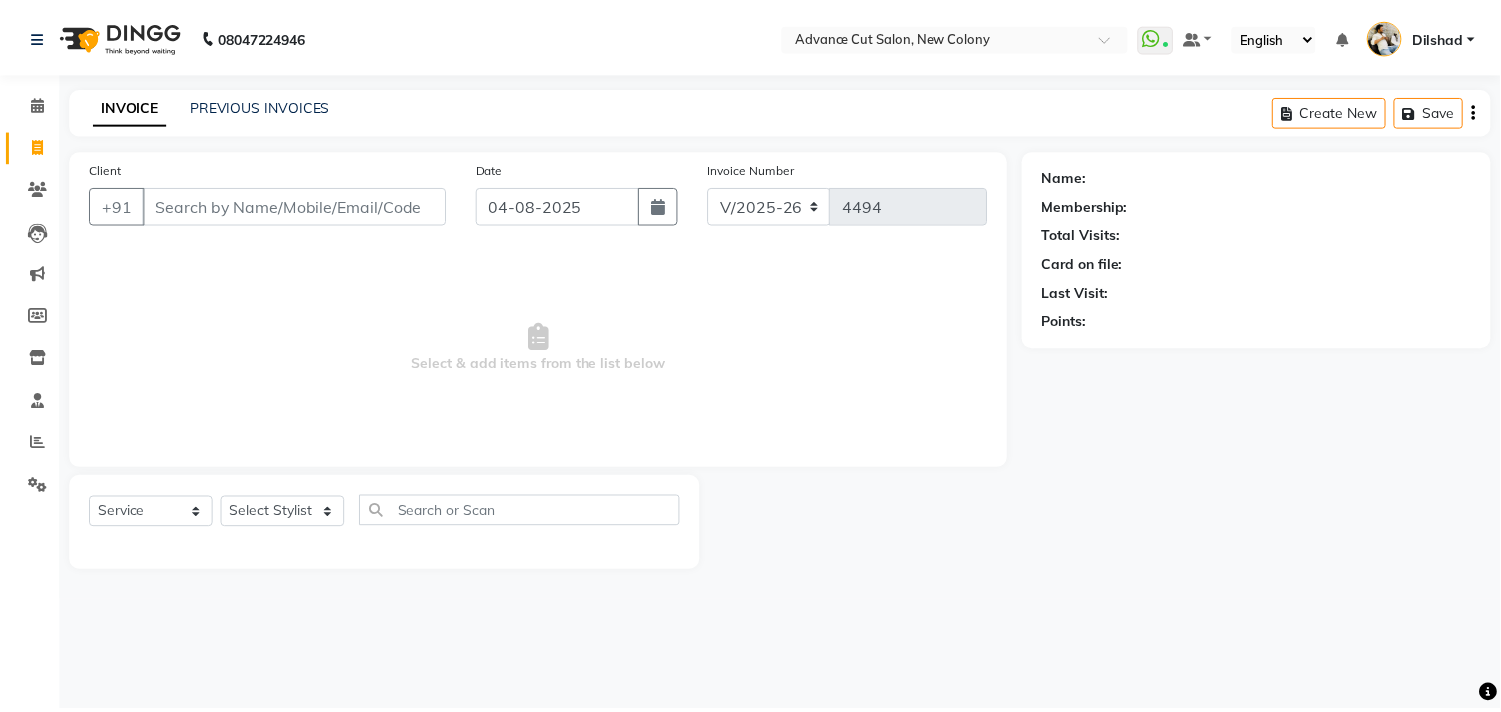 scroll, scrollTop: 0, scrollLeft: 0, axis: both 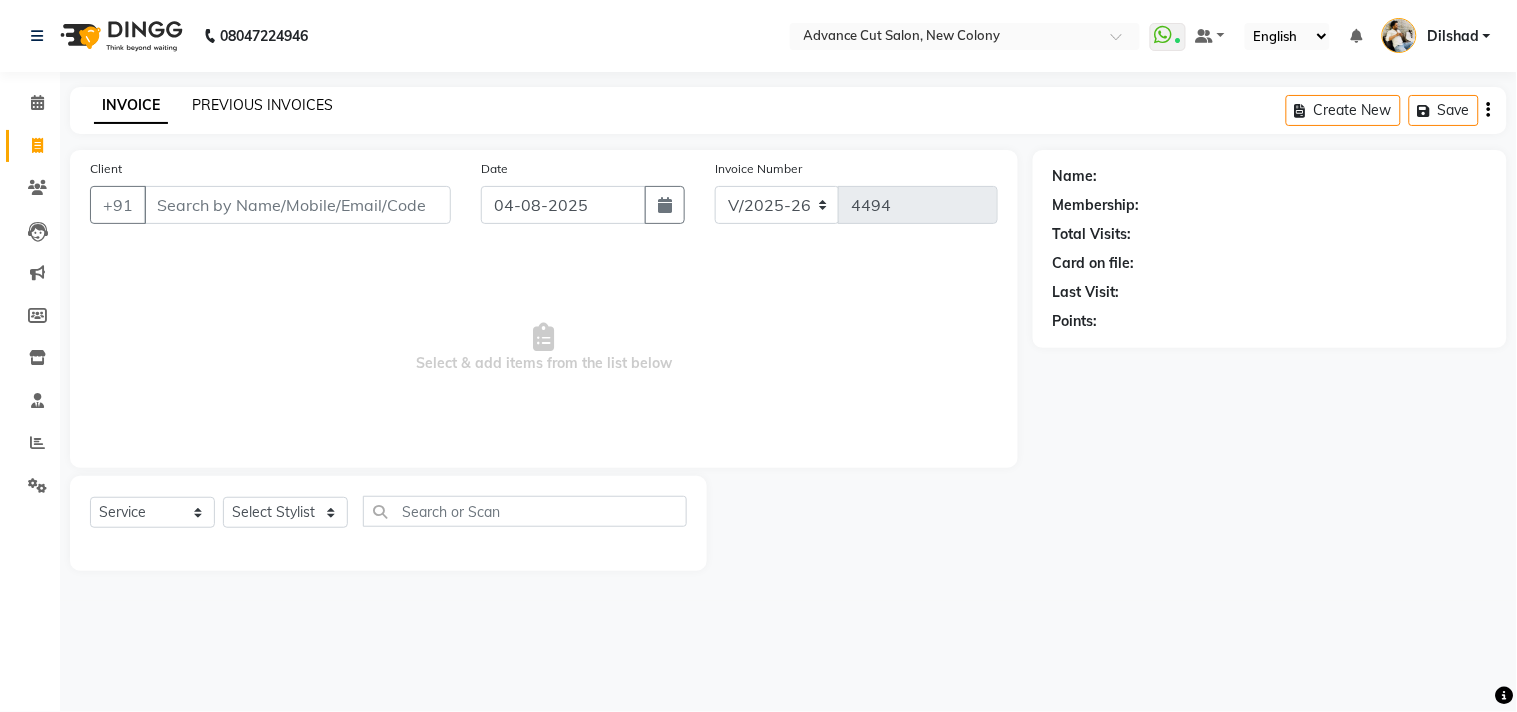 click on "PREVIOUS INVOICES" 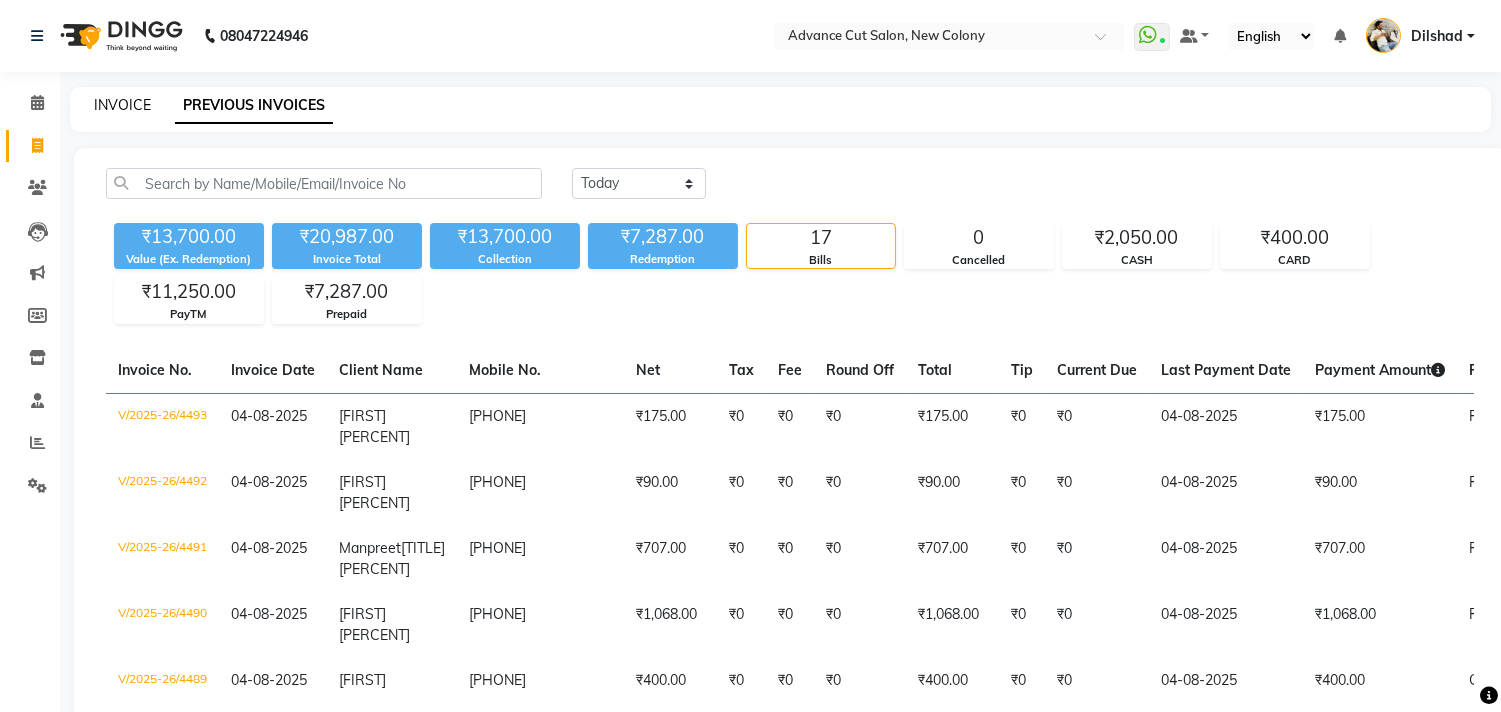 click on "INVOICE" 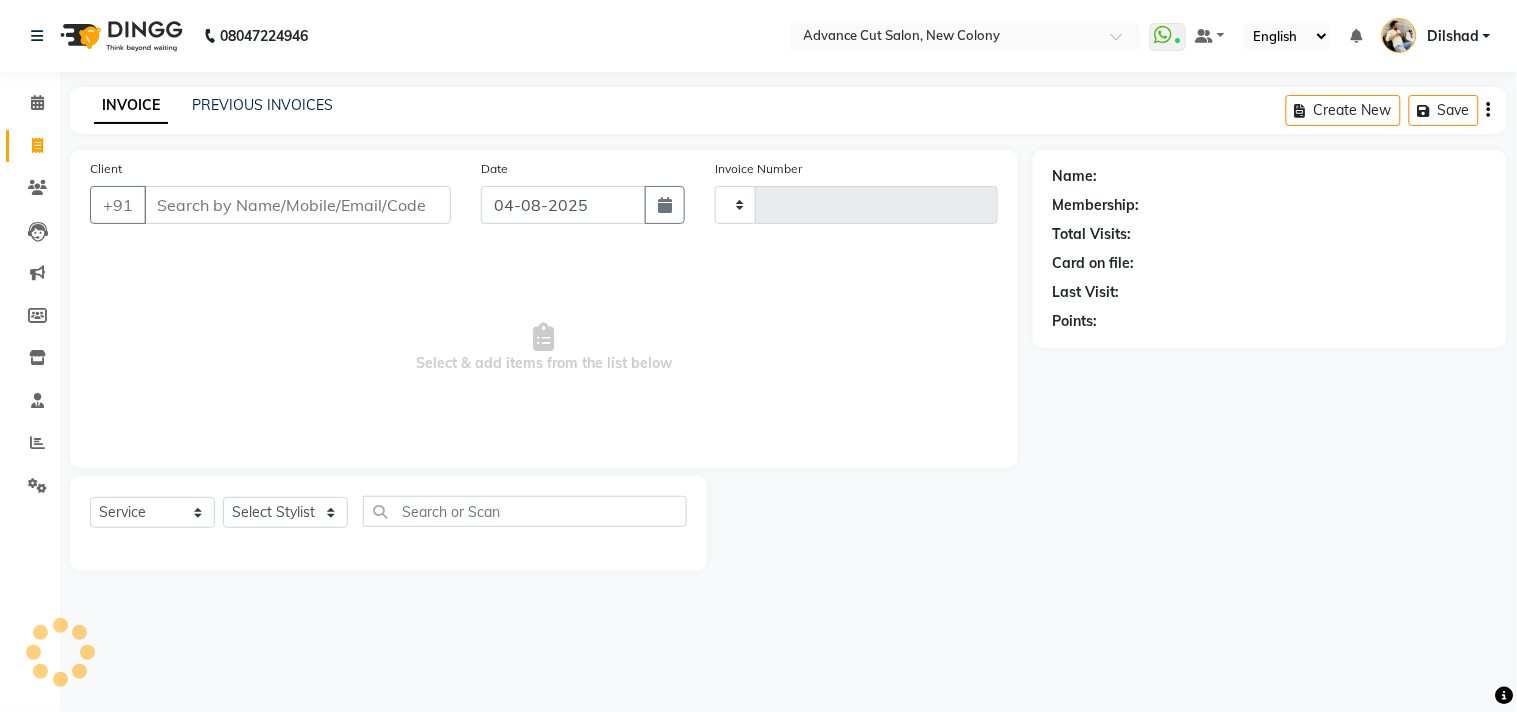 type on "4494" 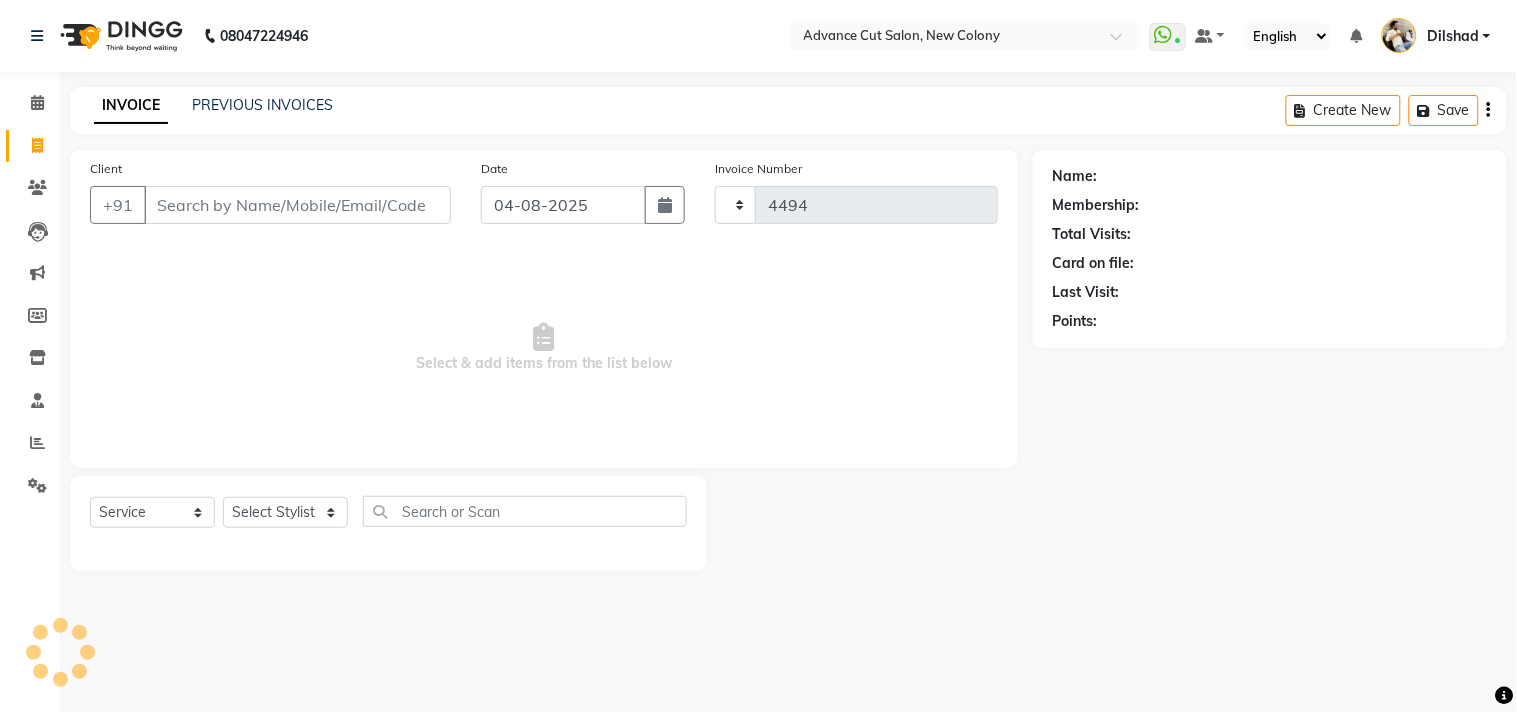 select on "922" 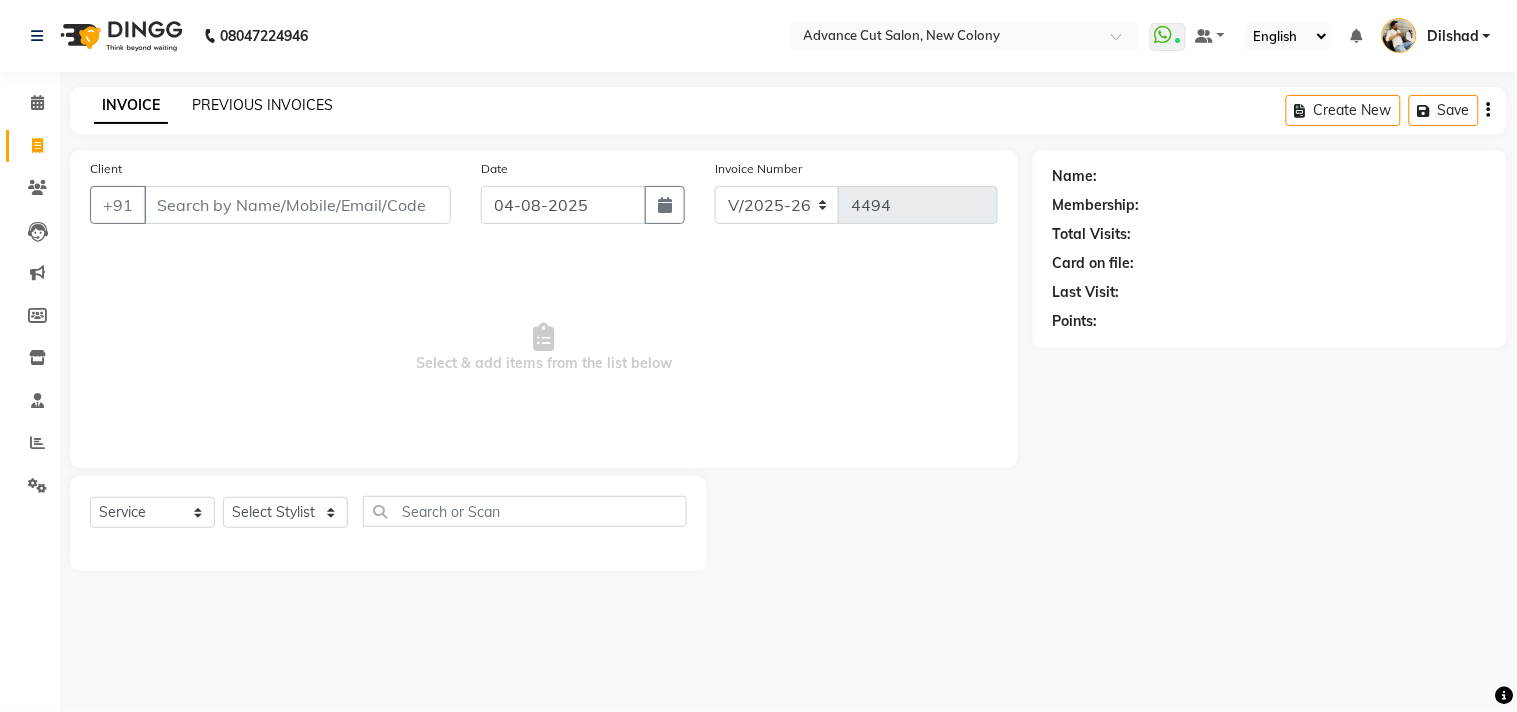 click on "PREVIOUS INVOICES" 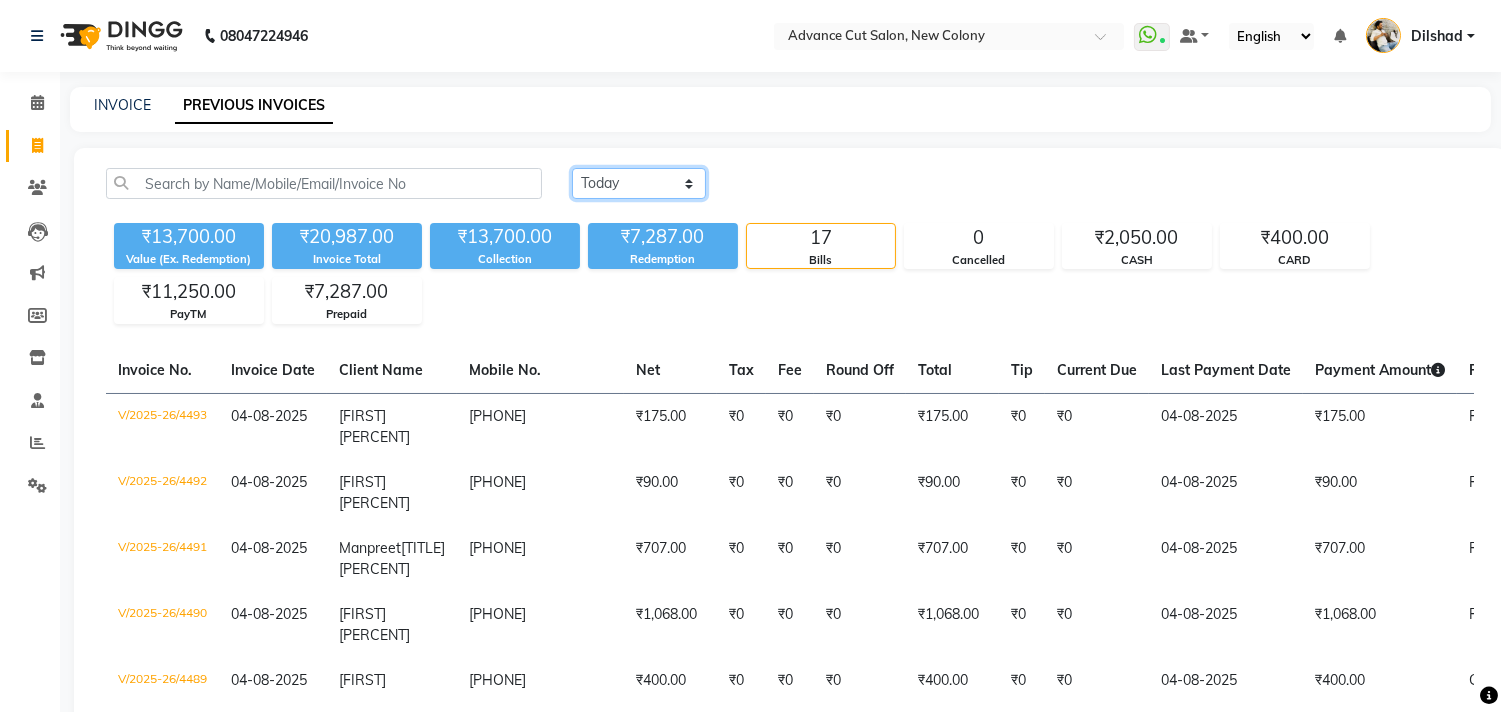 click on "Today Yesterday Custom Range" 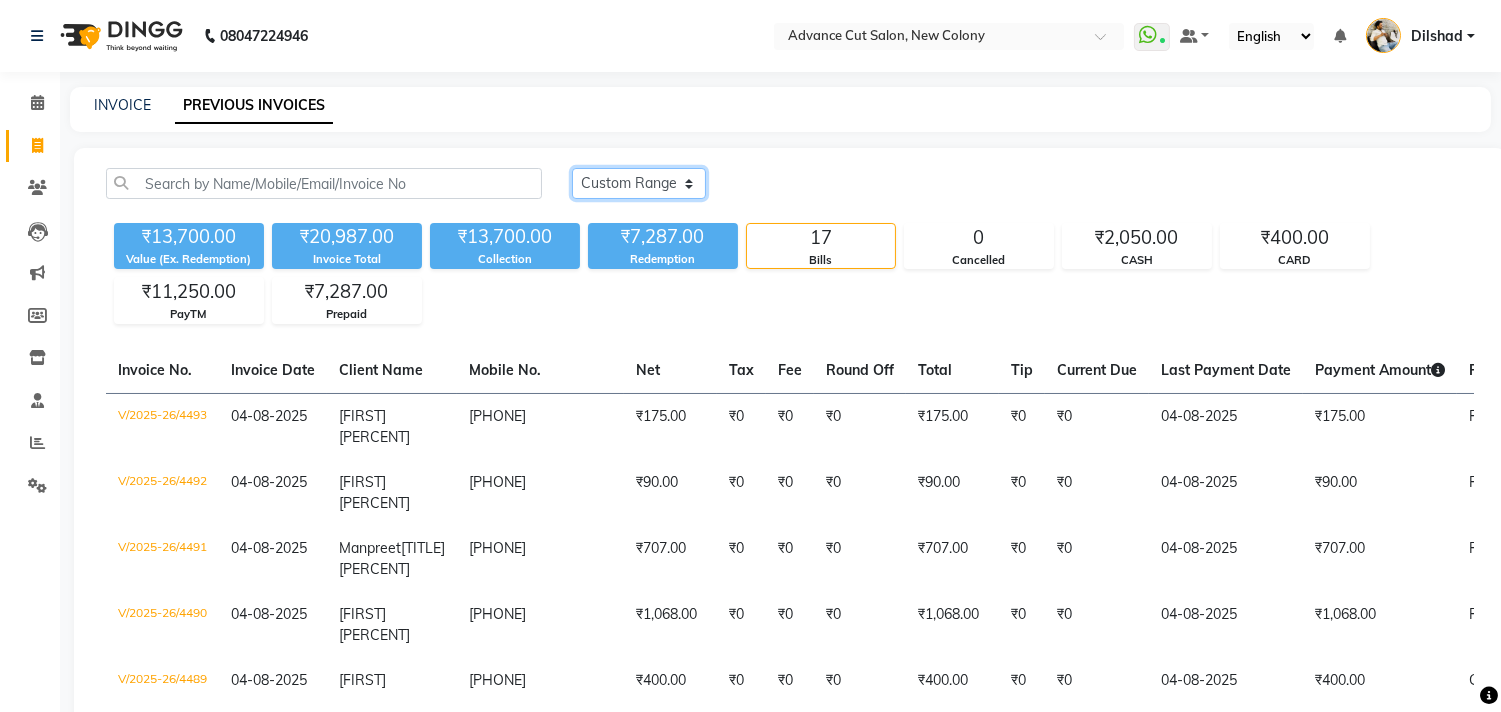click on "Today Yesterday Custom Range" 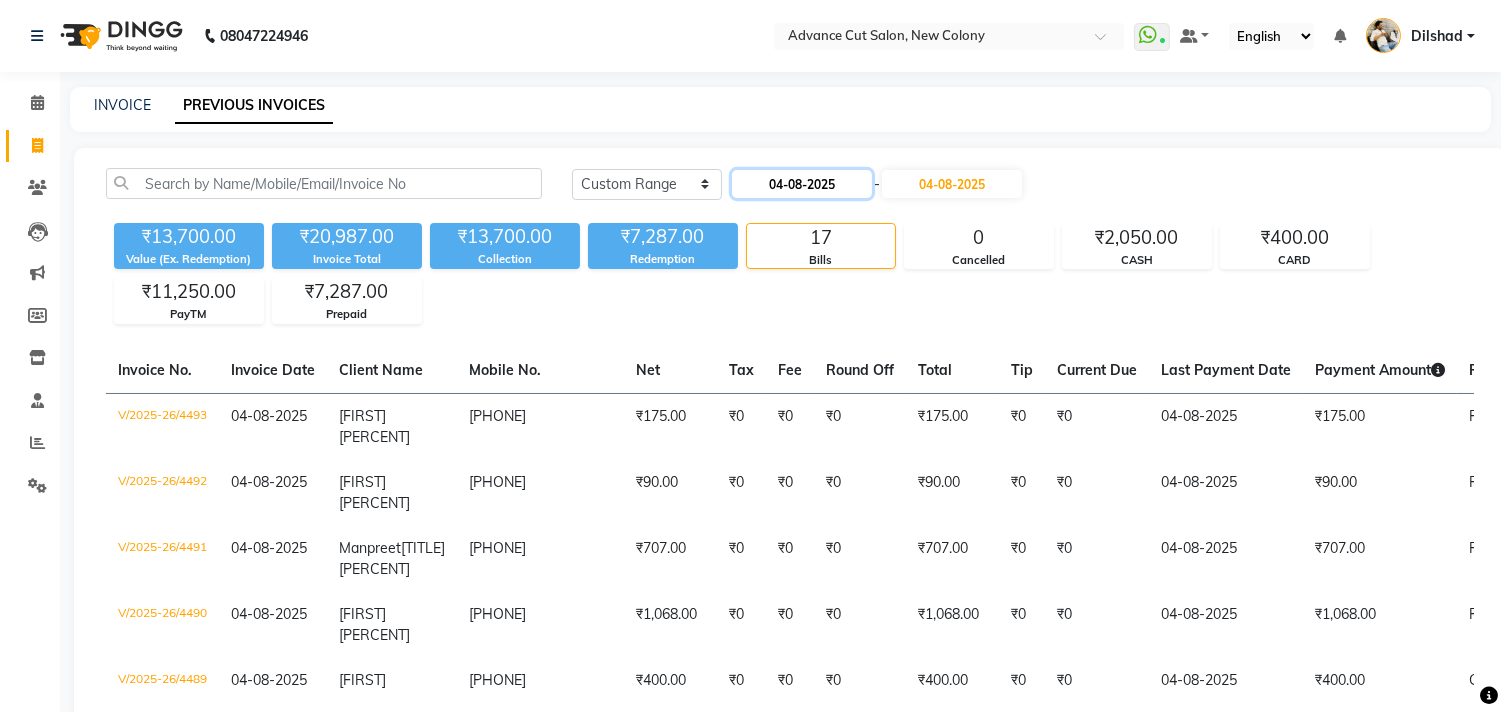 click on "04-08-2025" 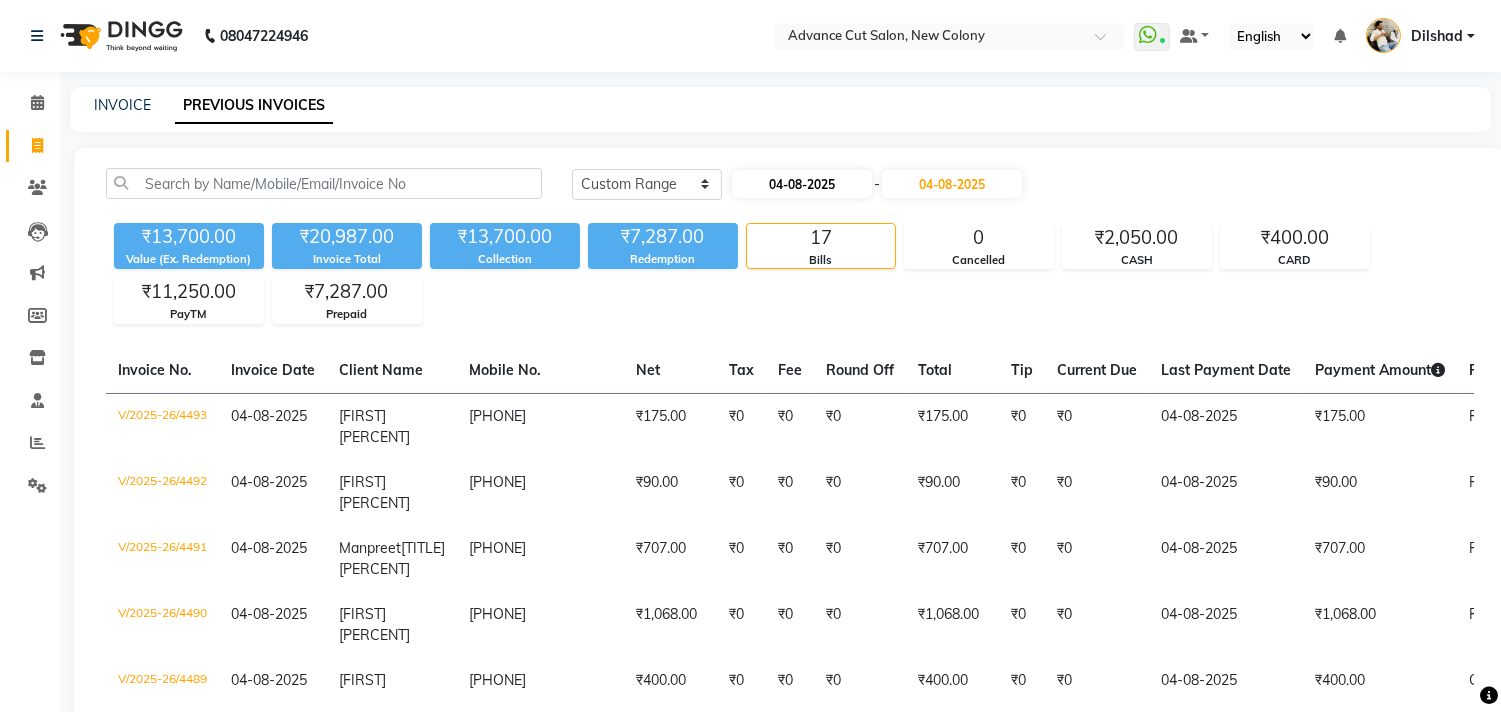 select on "8" 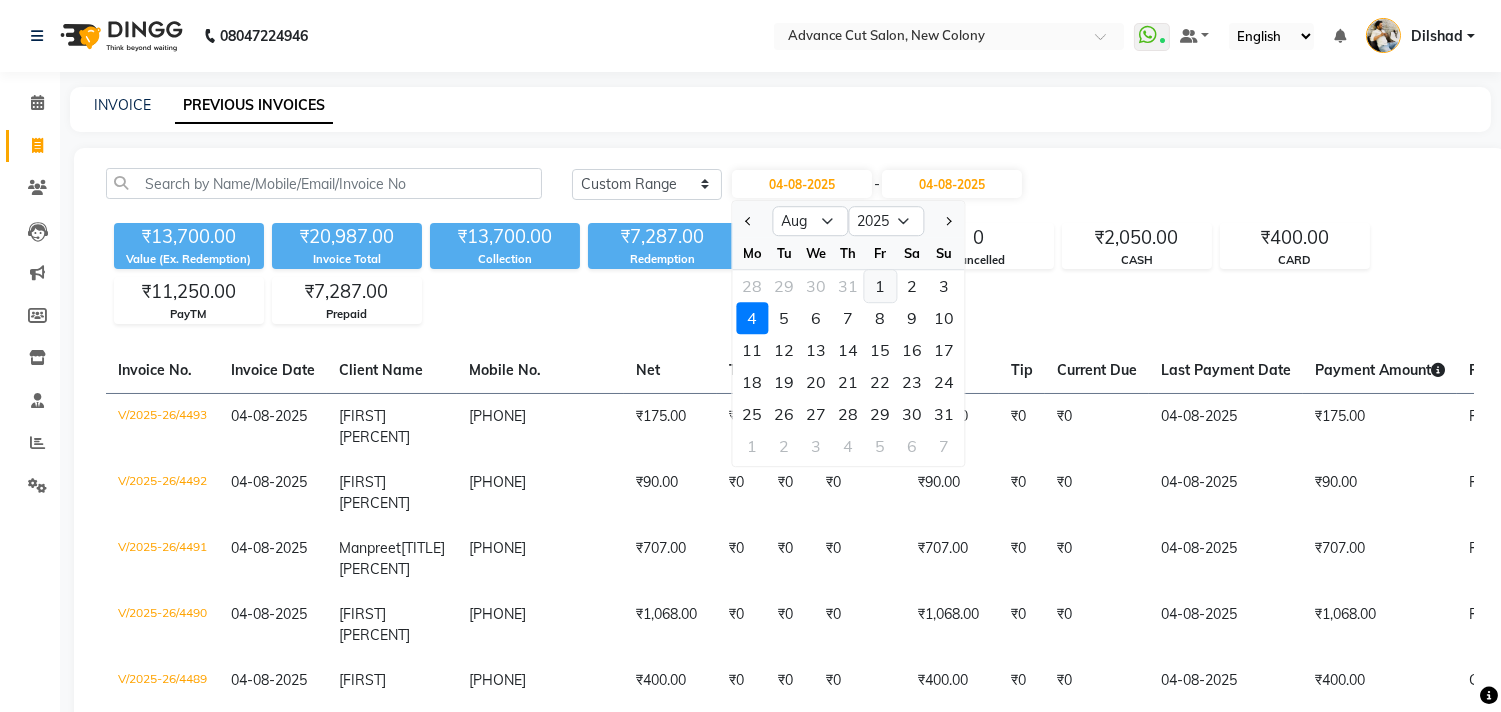 click on "1" 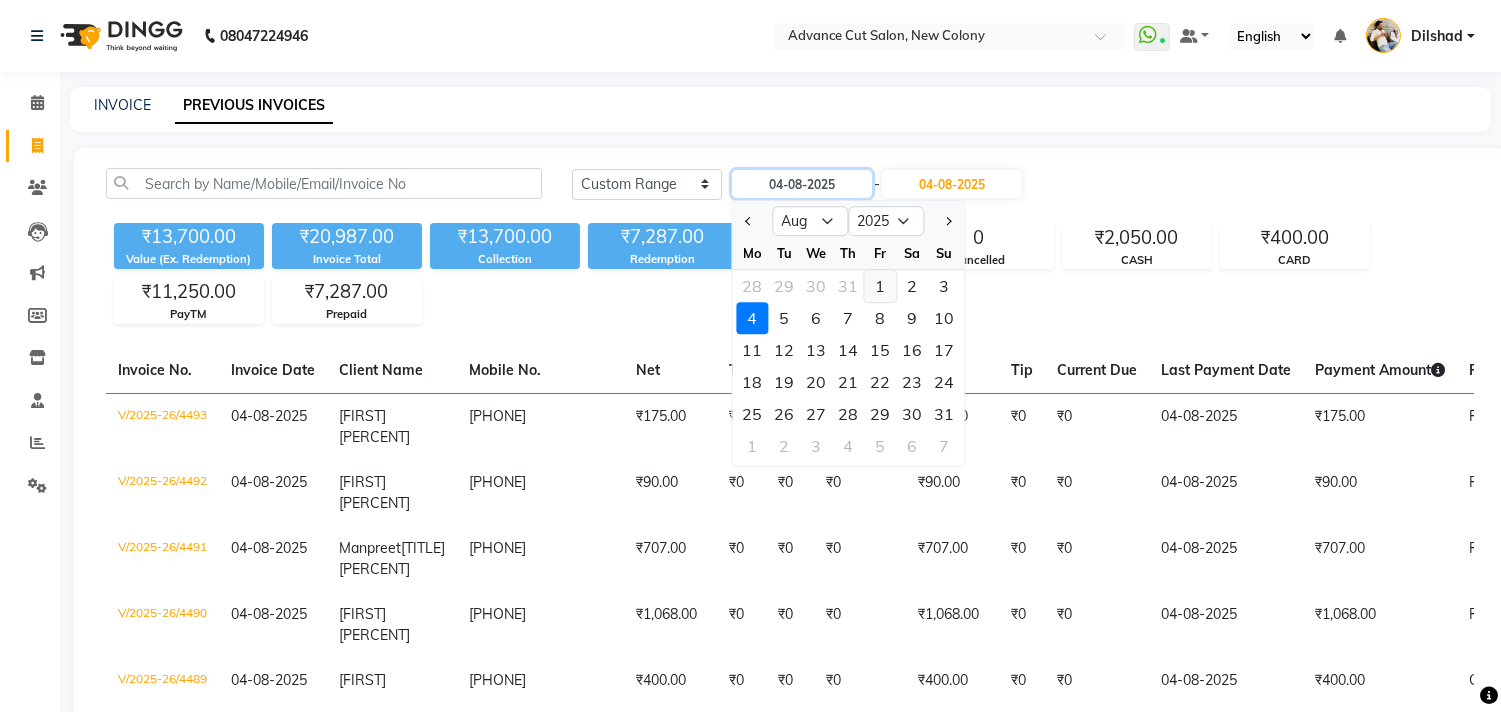 type on "01-08-2025" 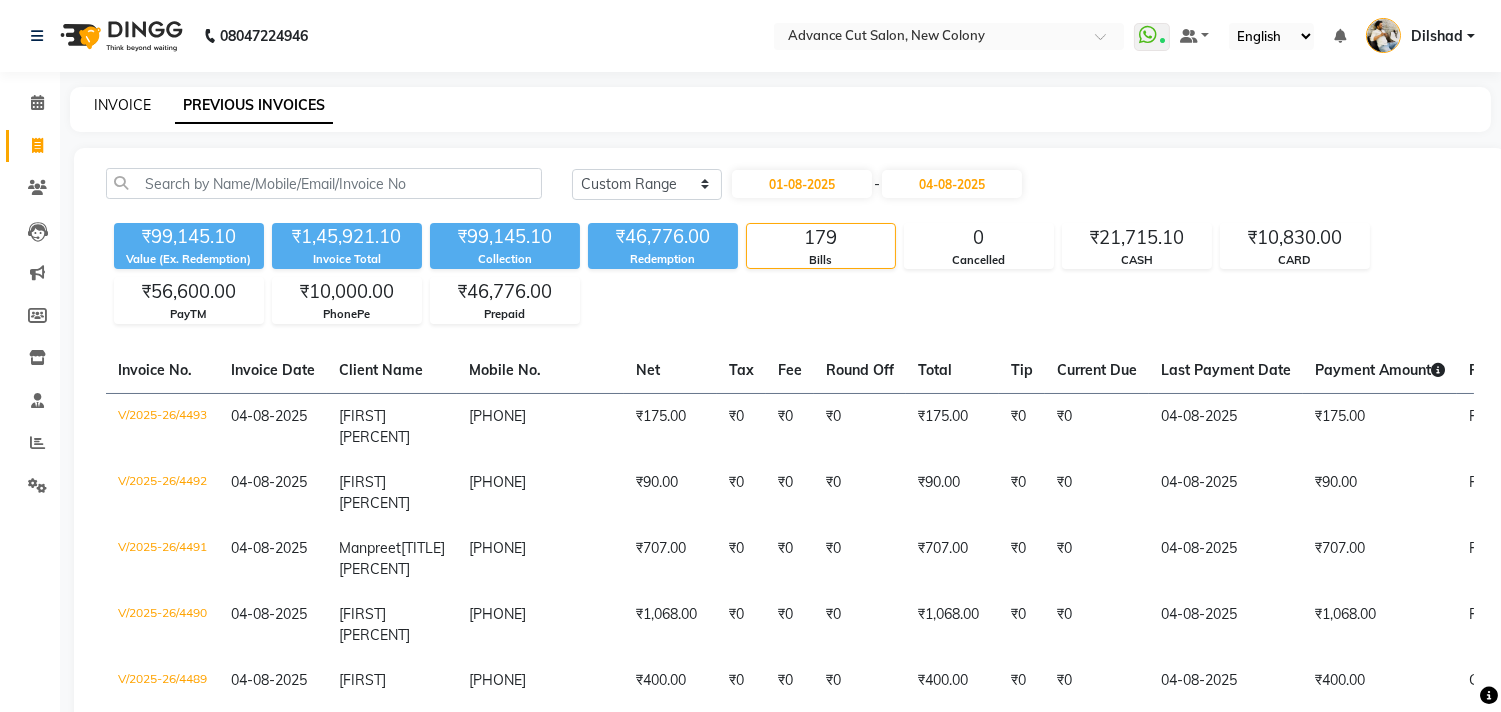 click on "INVOICE" 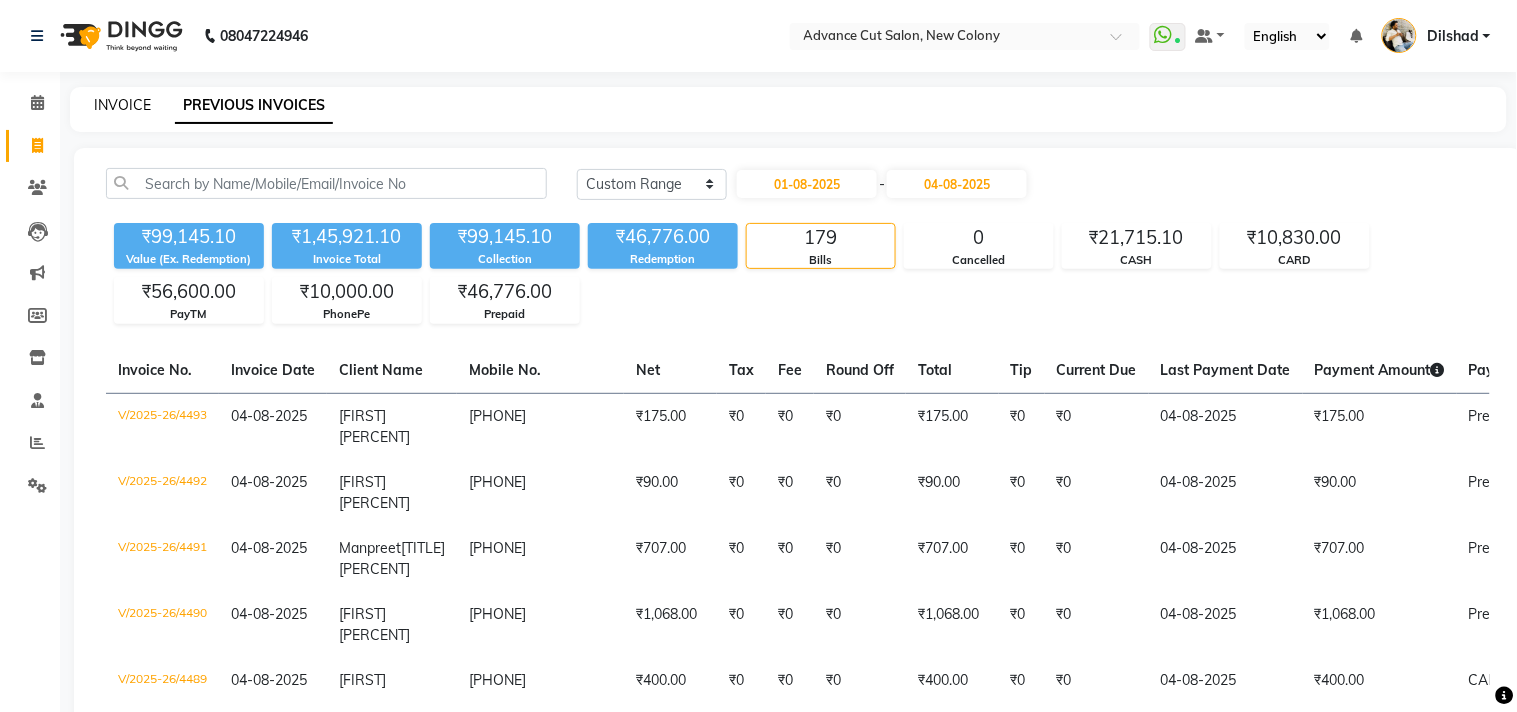 select on "service" 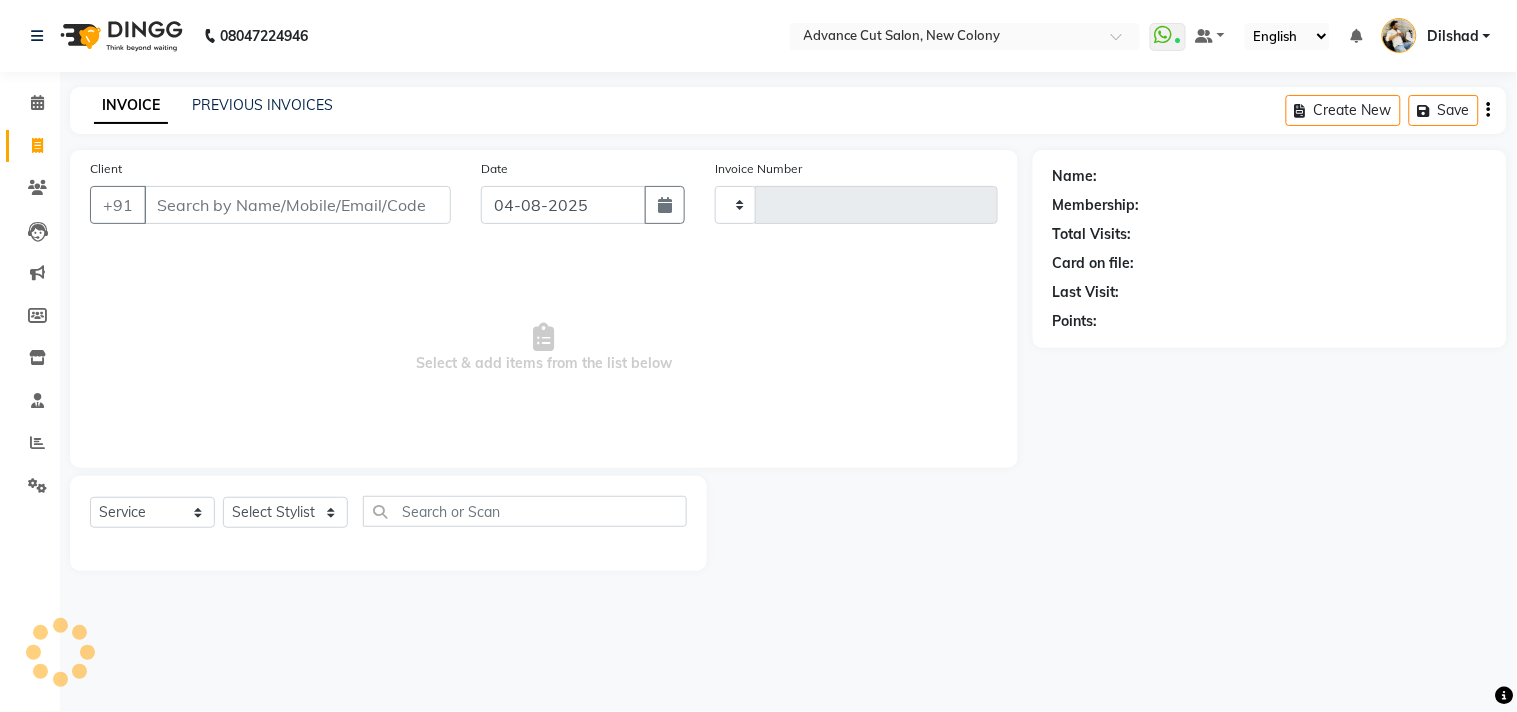 type on "4494" 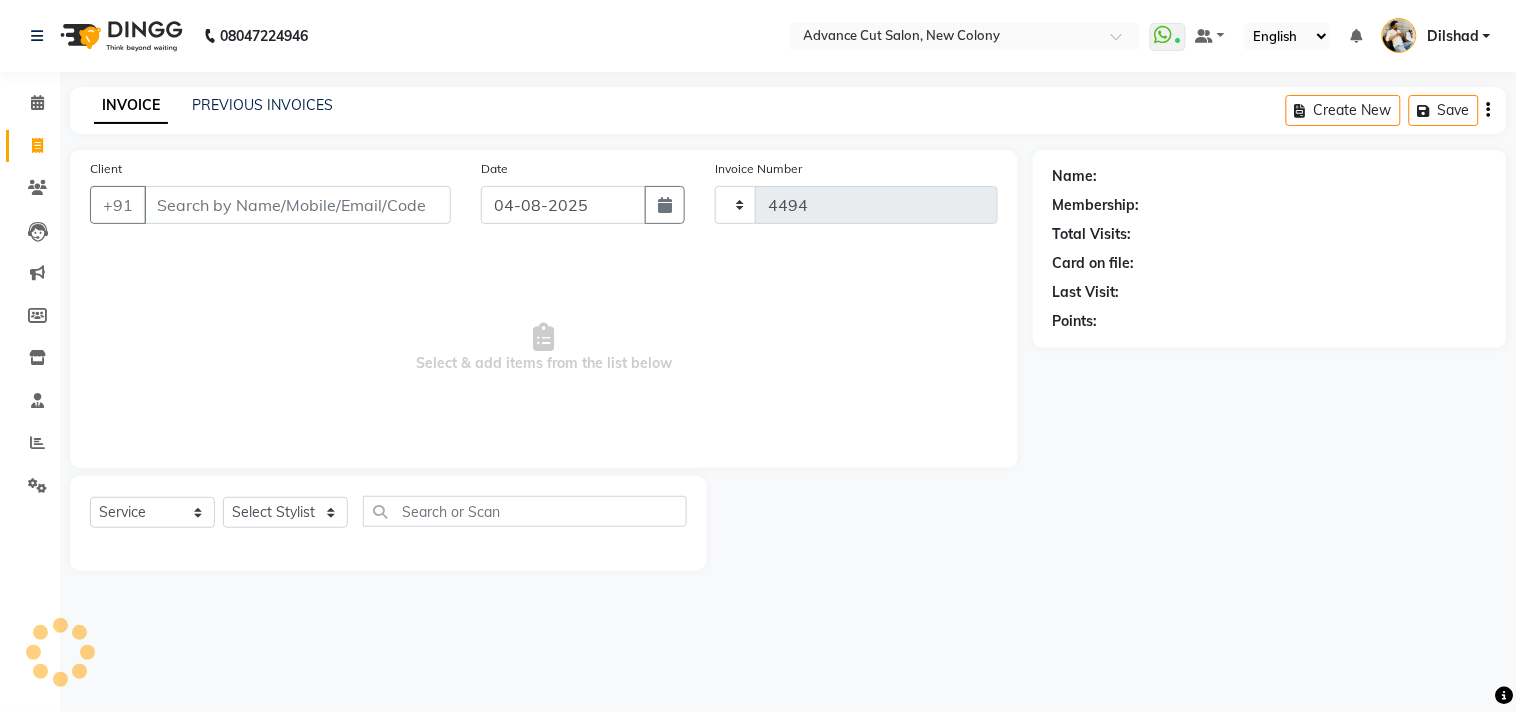 select on "922" 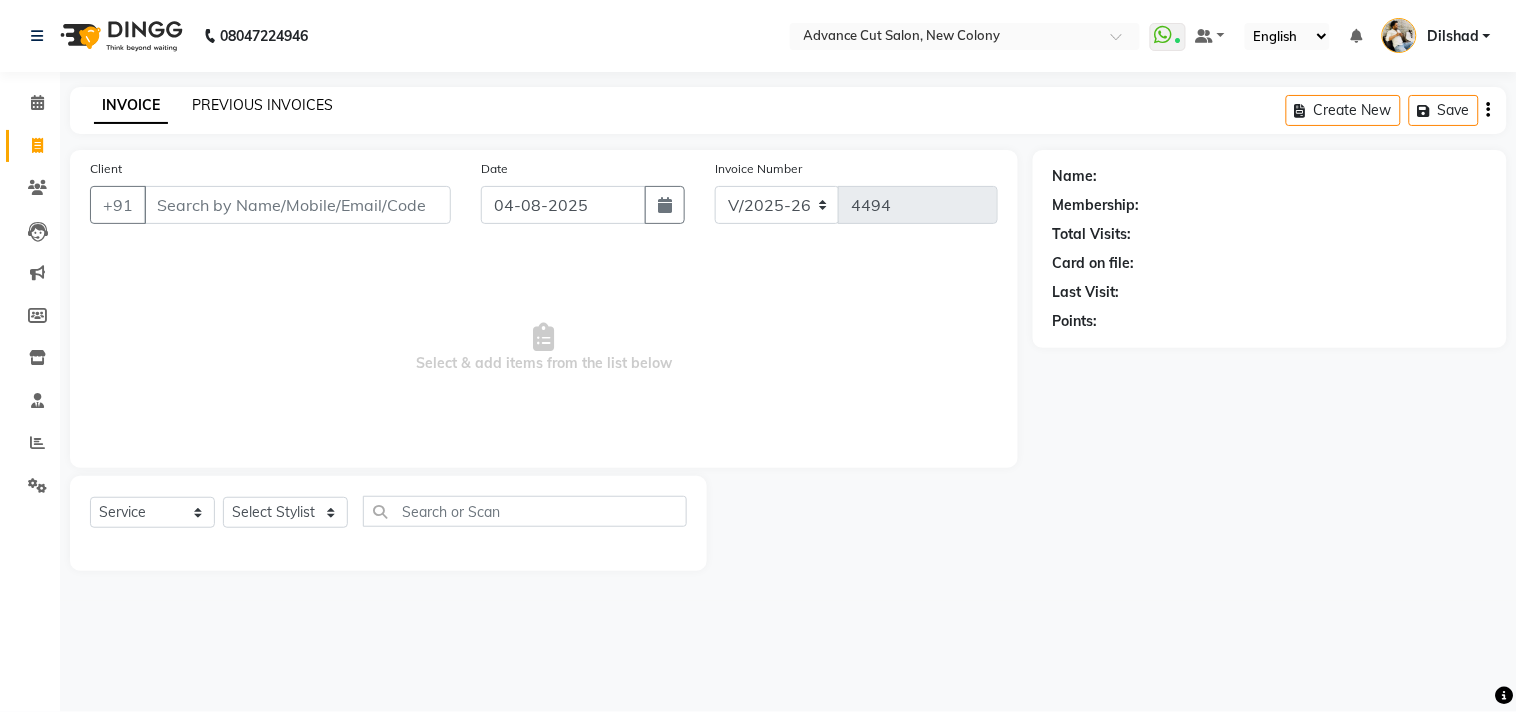 click on "PREVIOUS INVOICES" 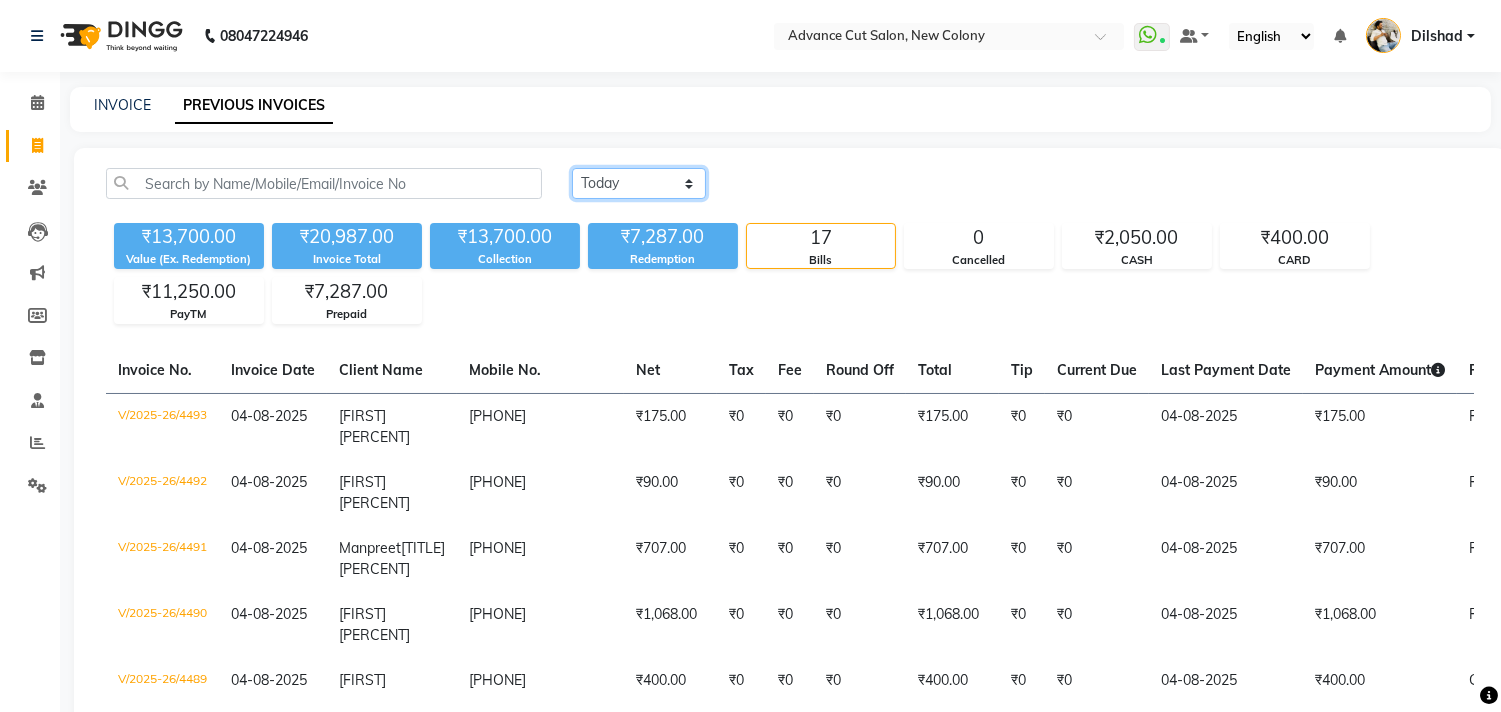 click on "Today Yesterday Custom Range" 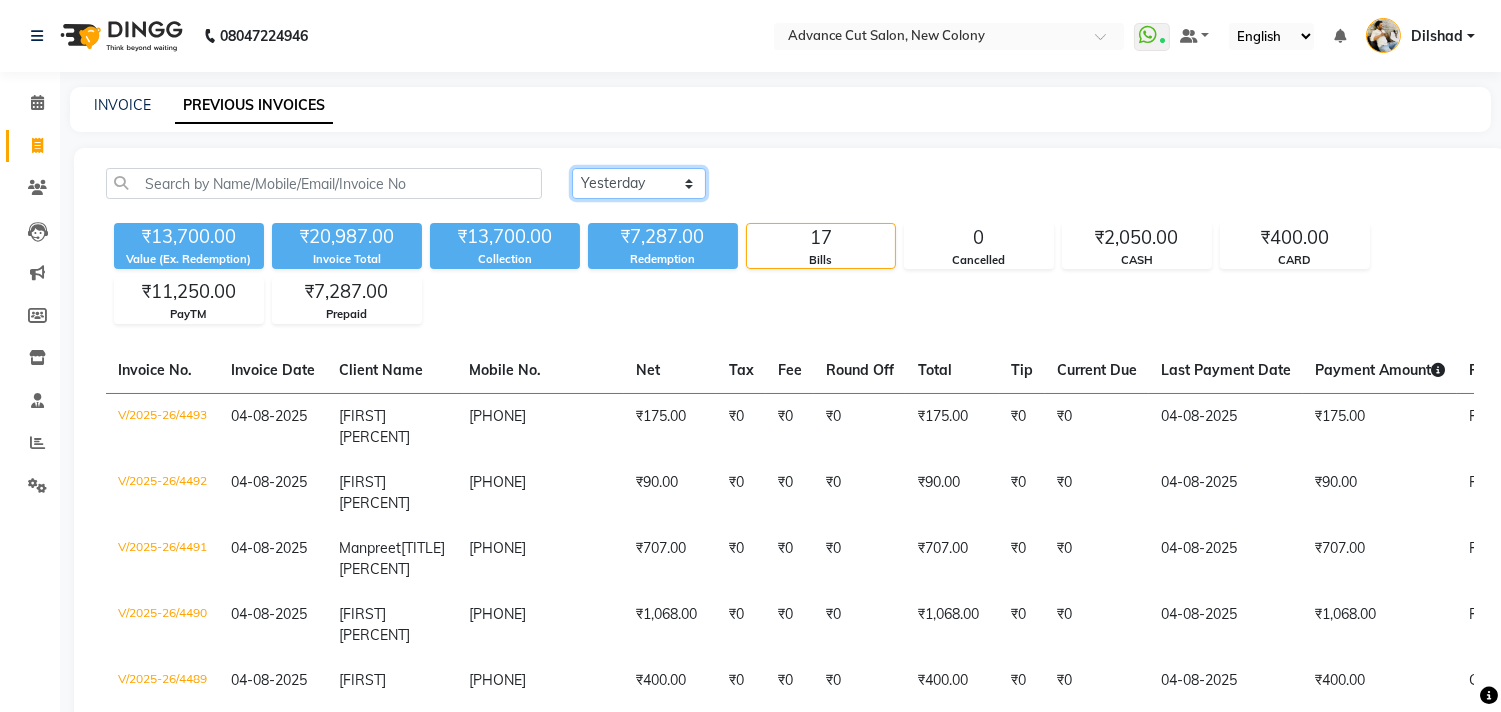 click on "Today Yesterday Custom Range" 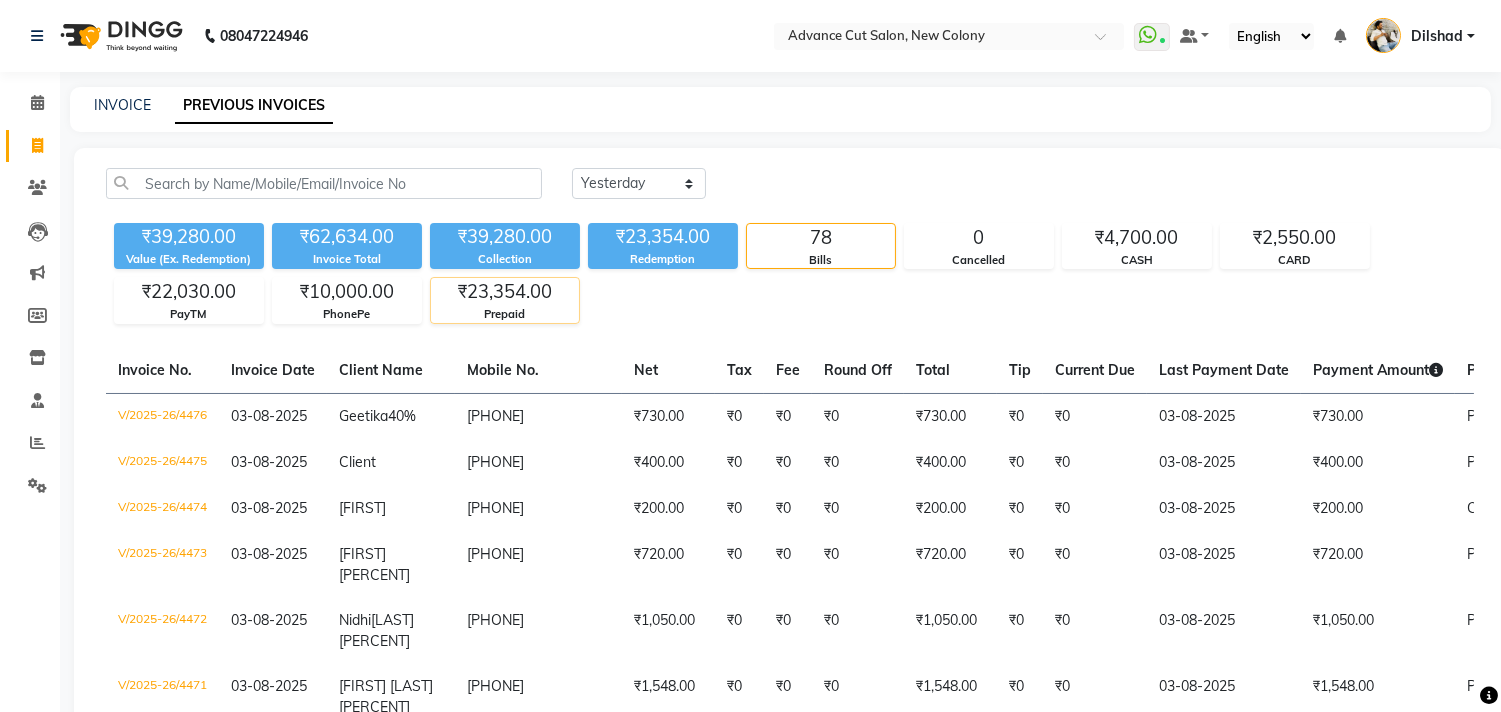 click on "Prepaid" 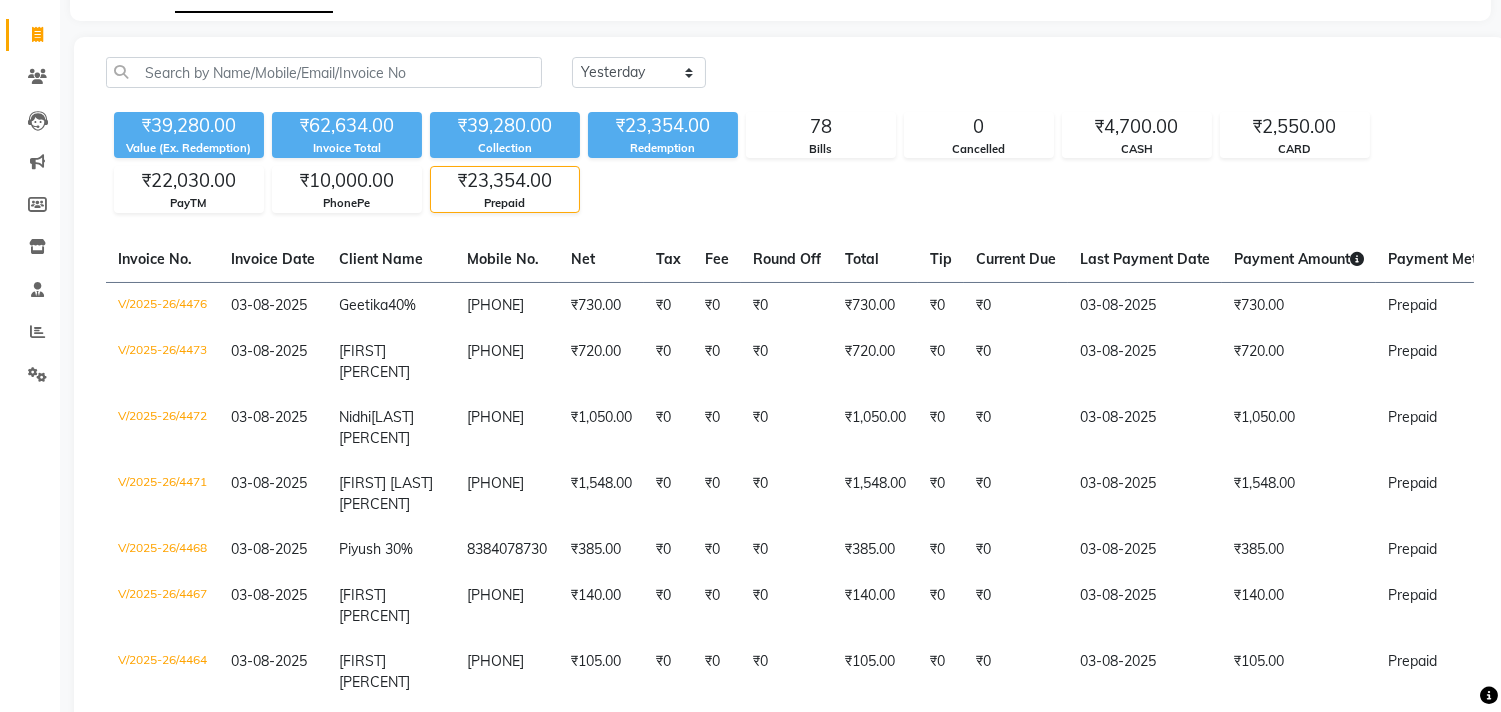 scroll, scrollTop: 0, scrollLeft: 0, axis: both 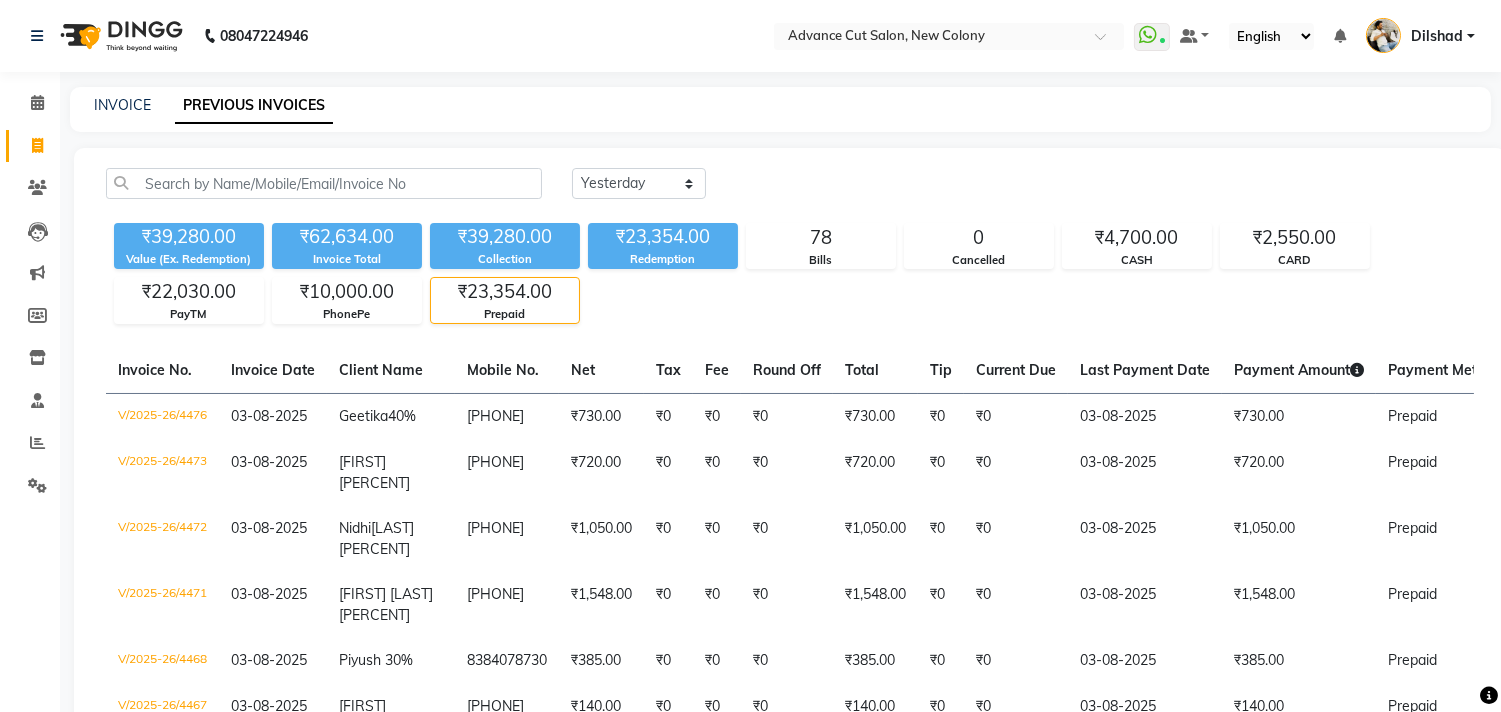 click on "INVOICE PREVIOUS INVOICES" 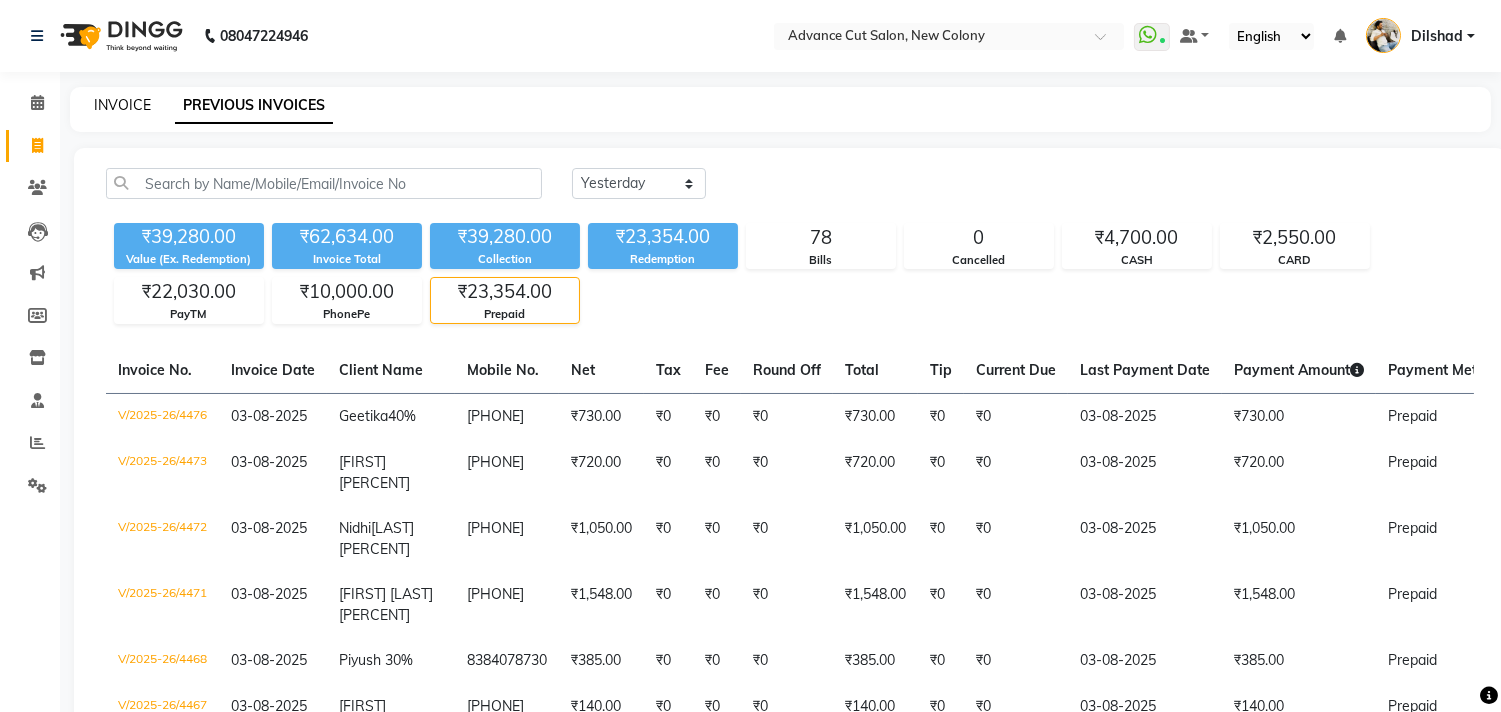 click on "INVOICE" 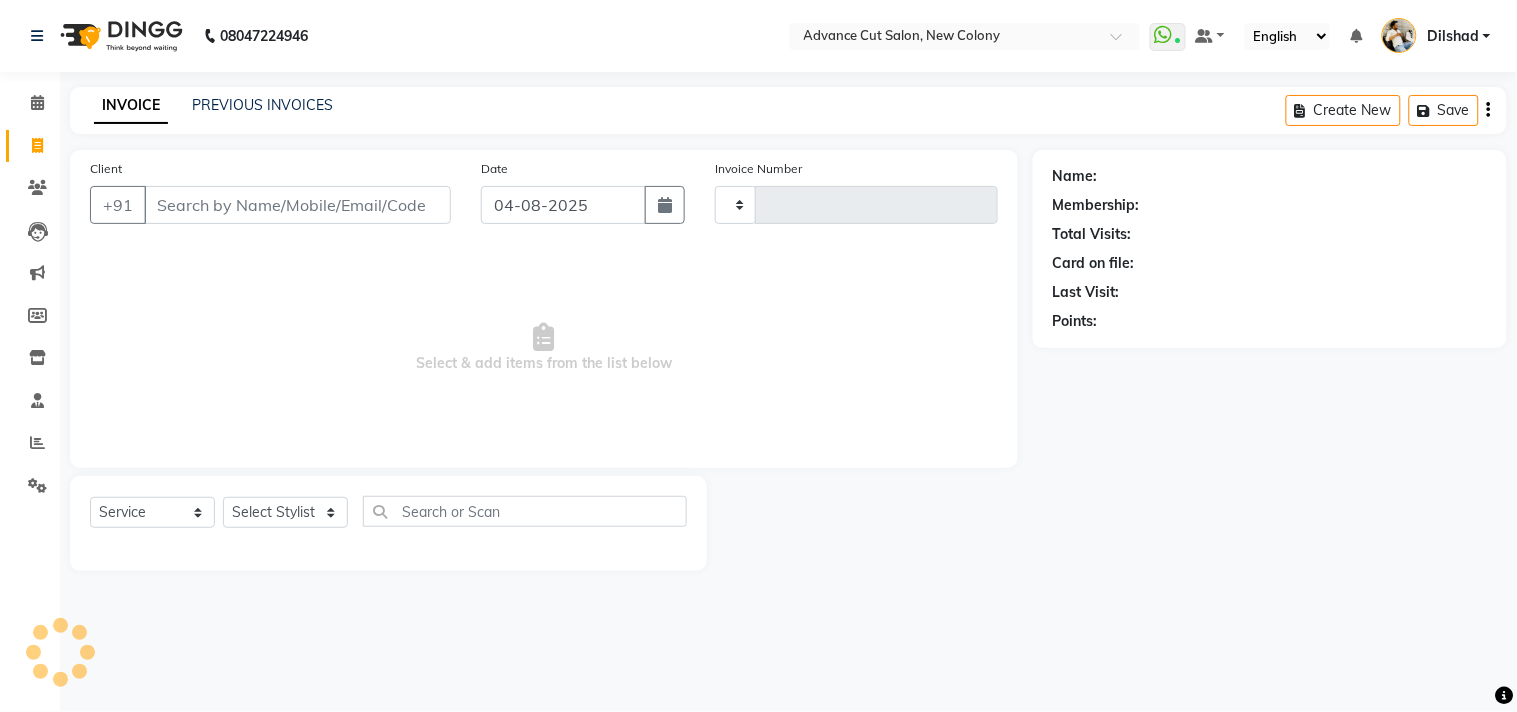 type on "4494" 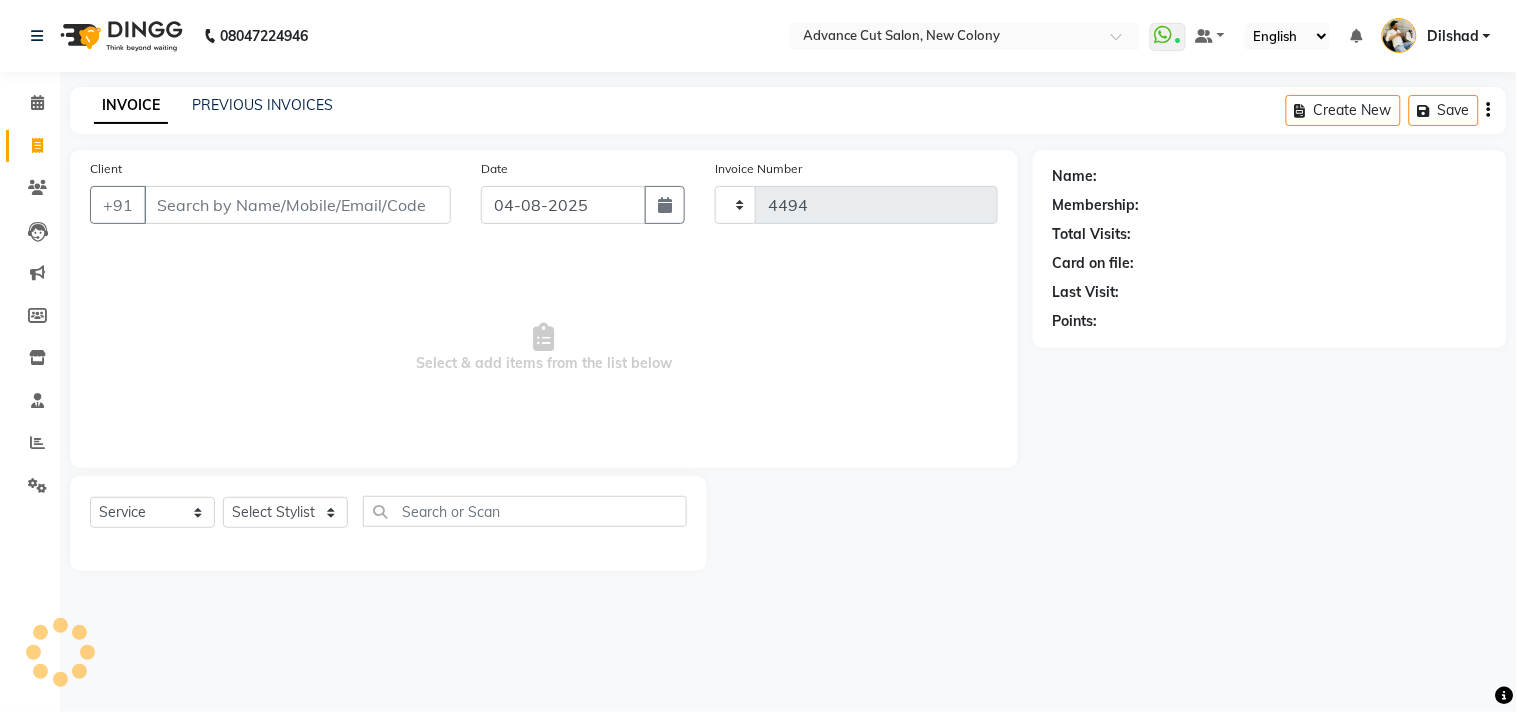 select on "922" 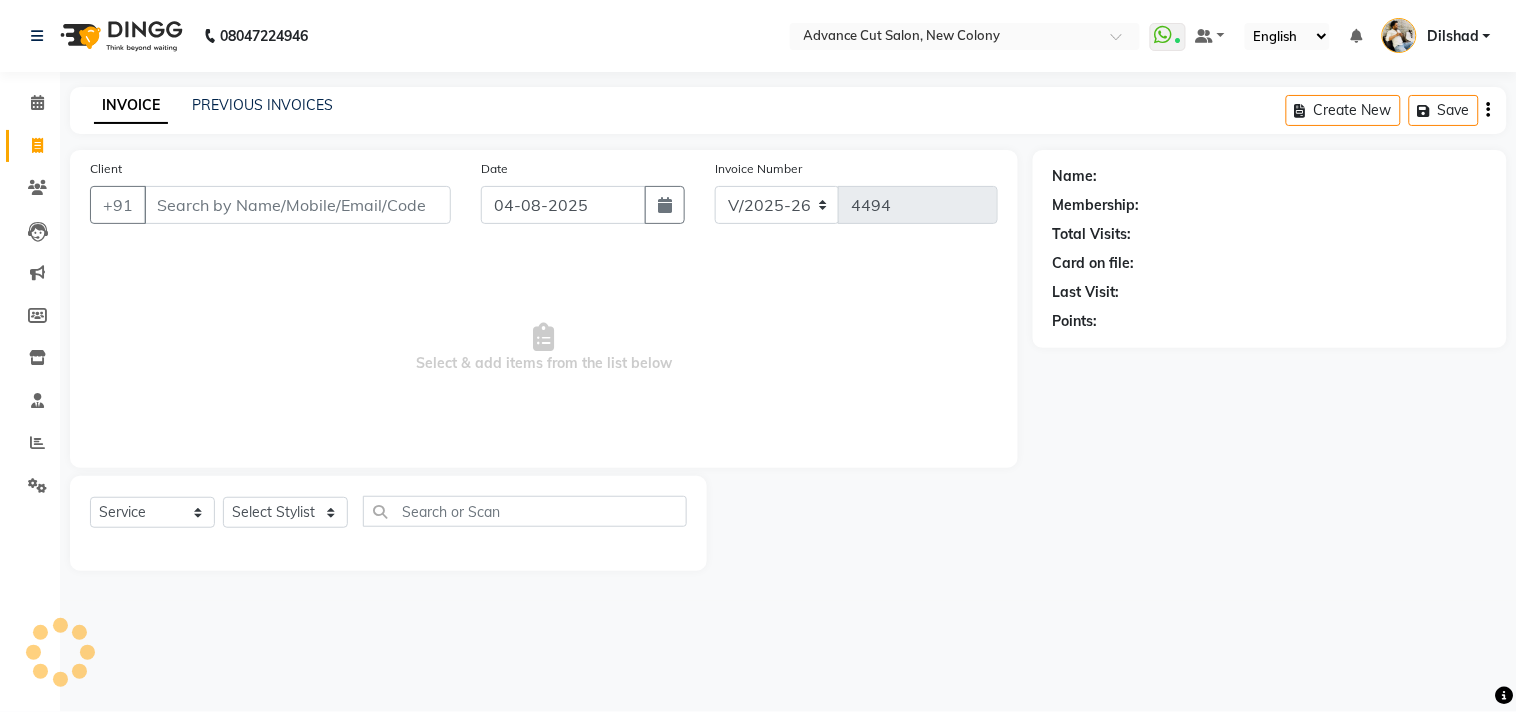 click on "Select Location ×  Advance Cut Salon, [ADDRESS]  WhatsApp Status  ✕ Status:  Connected Most Recent Message: [DATE]     06:08 PM Recent Service Activity: [DATE]     06:26 PM Default Panel My Panel English ENGLISH Español العربية मराठी हिंदी ગુજરાતી தமிழ் 中文 Notifications nothing to show [FIRST] Manage Profile Change Password Sign out  Version:3.16.0" 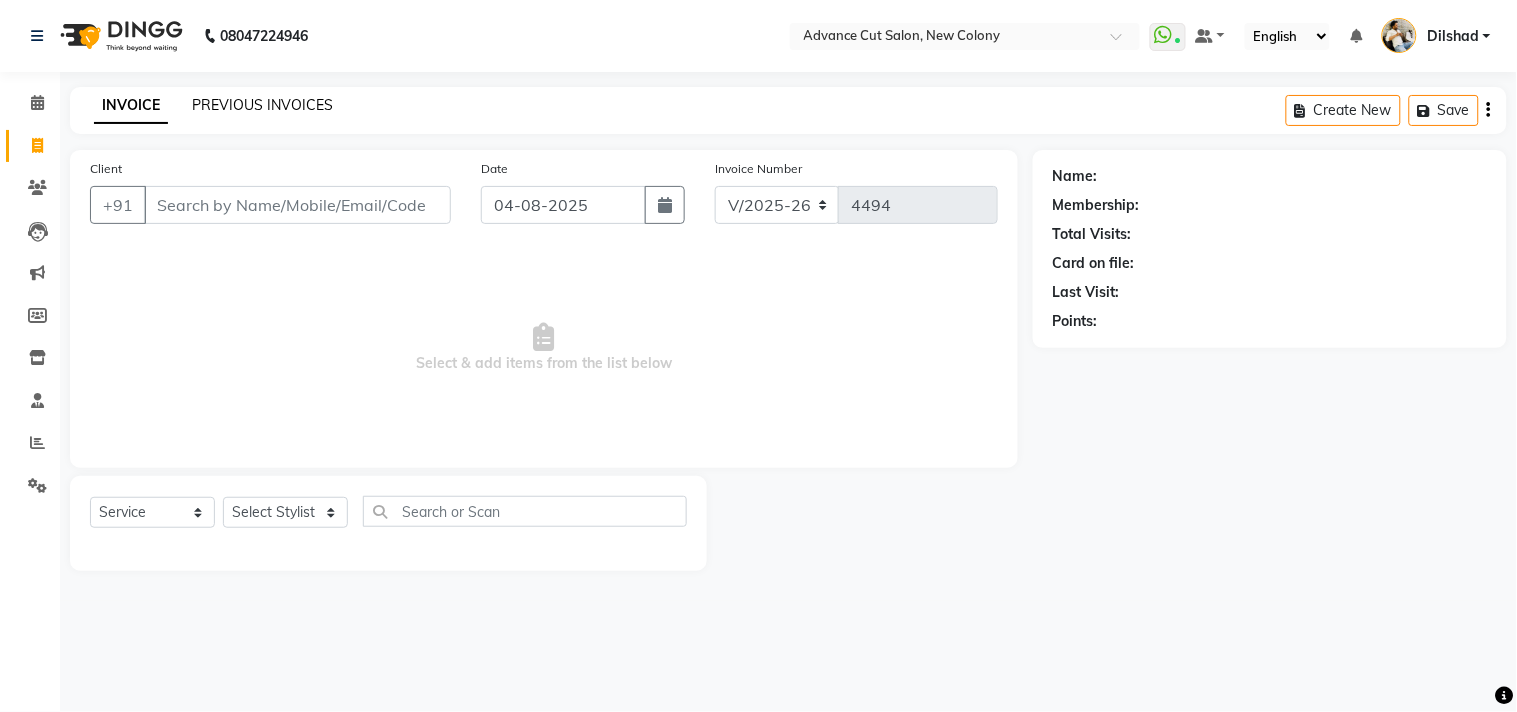 click on "PREVIOUS INVOICES" 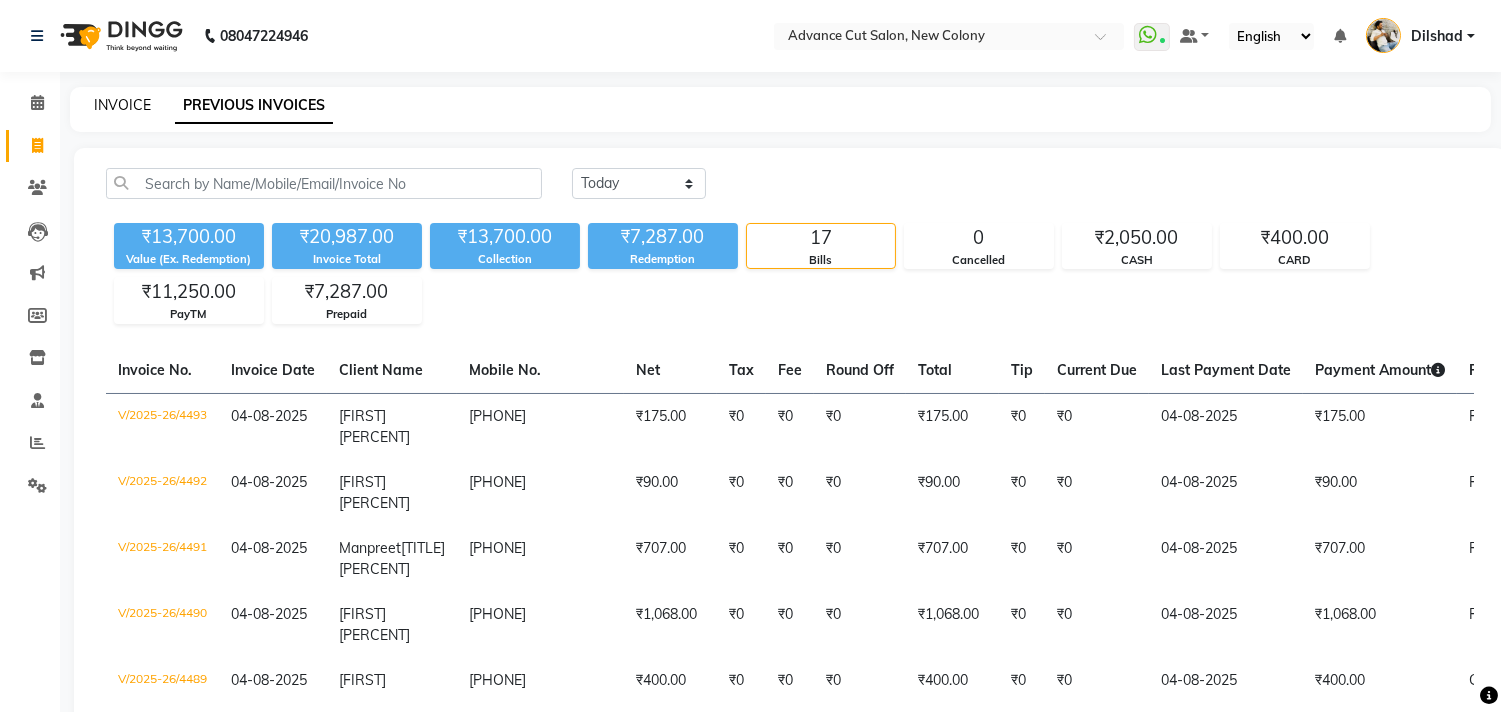 click on "INVOICE" 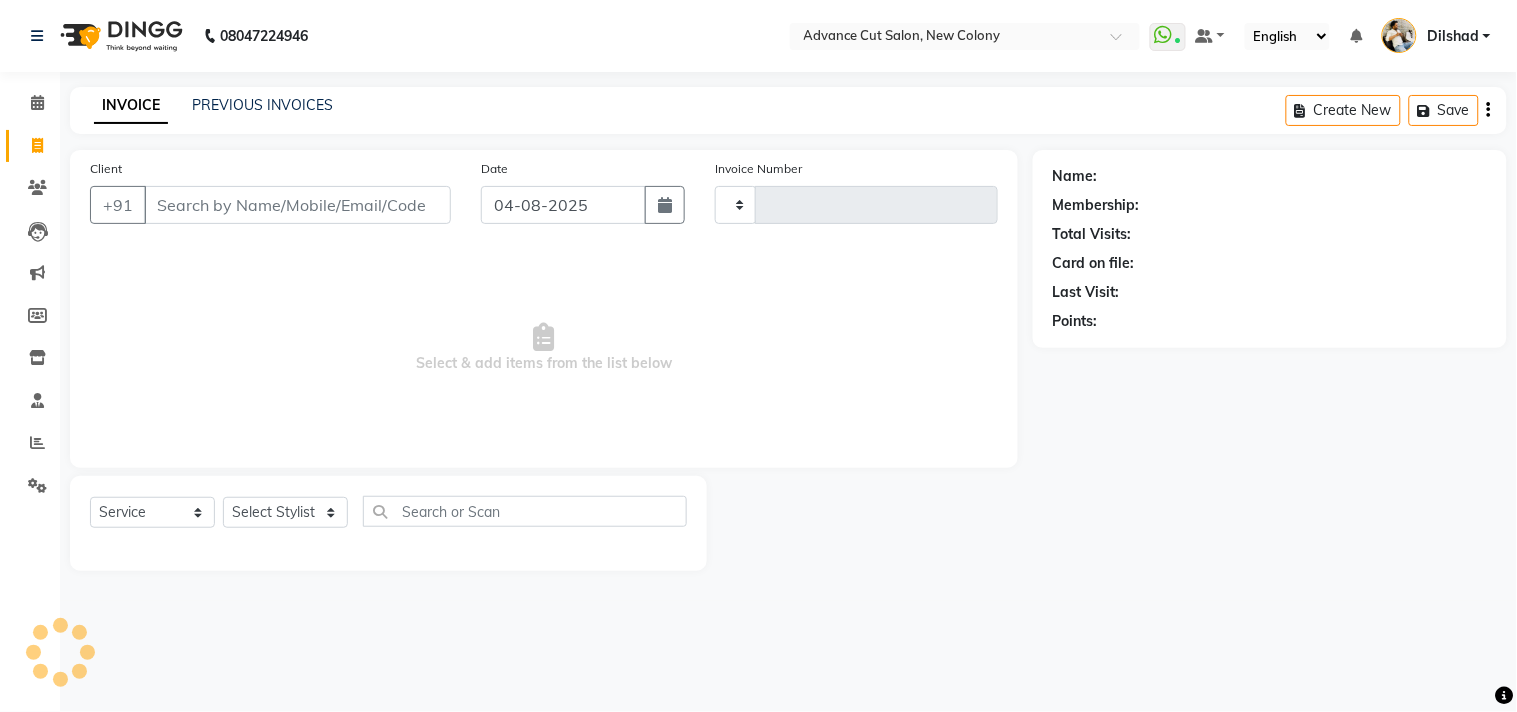 type on "4494" 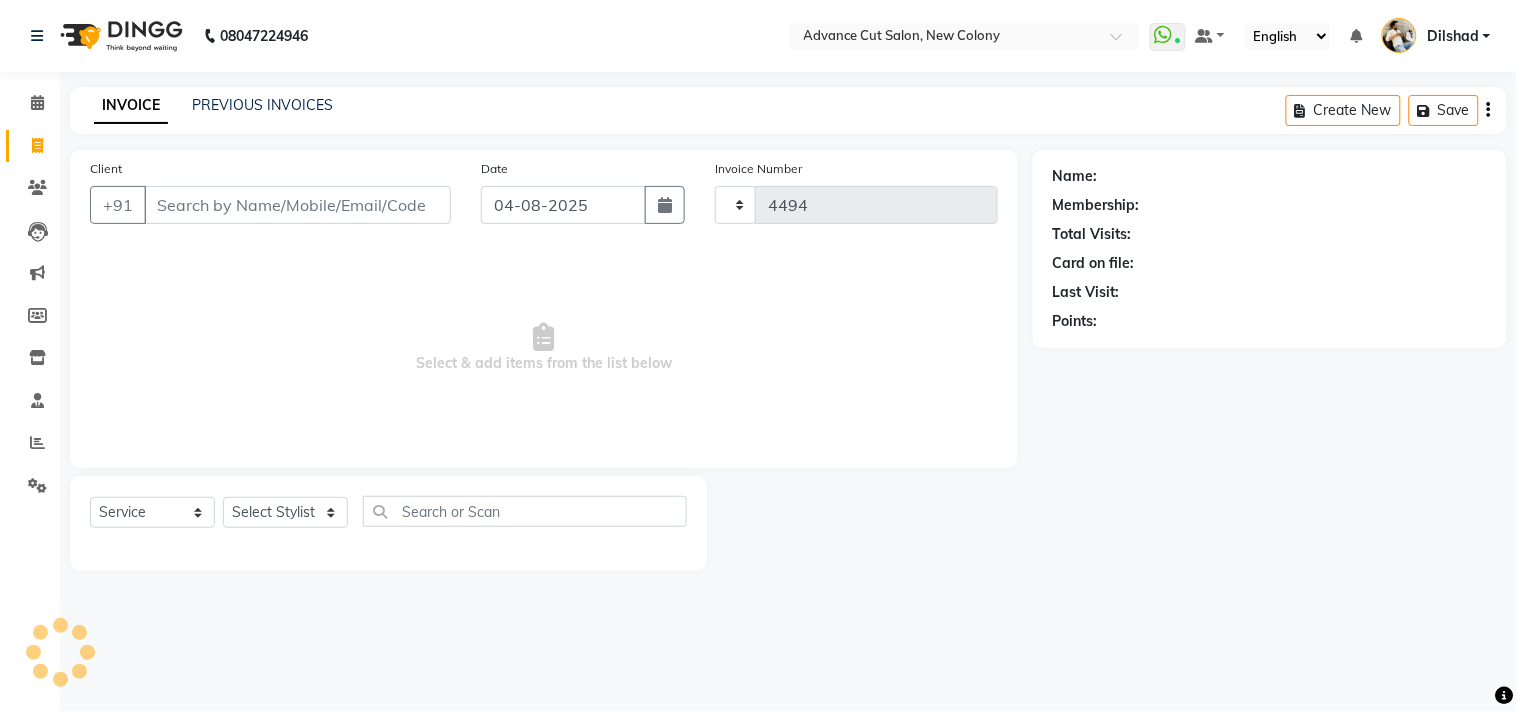 select on "922" 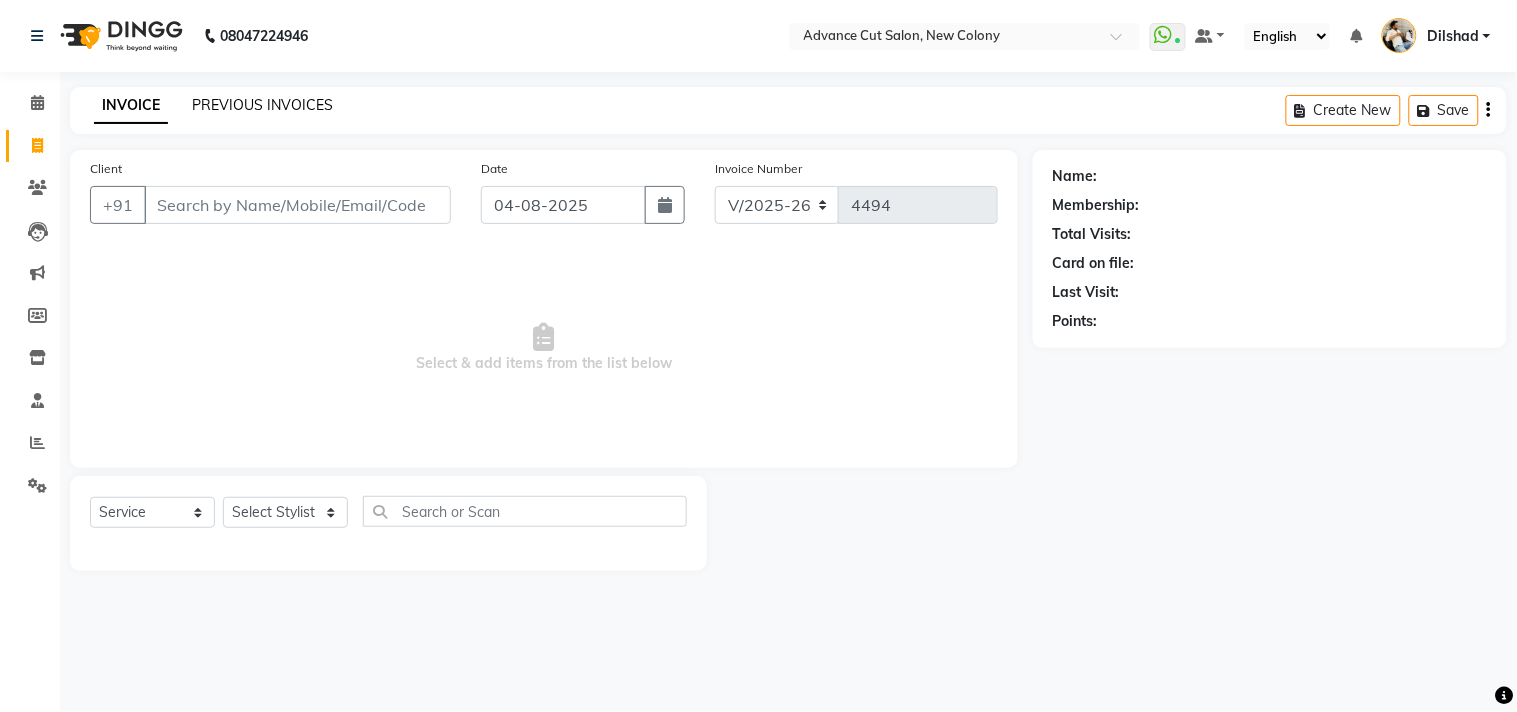 click on "PREVIOUS INVOICES" 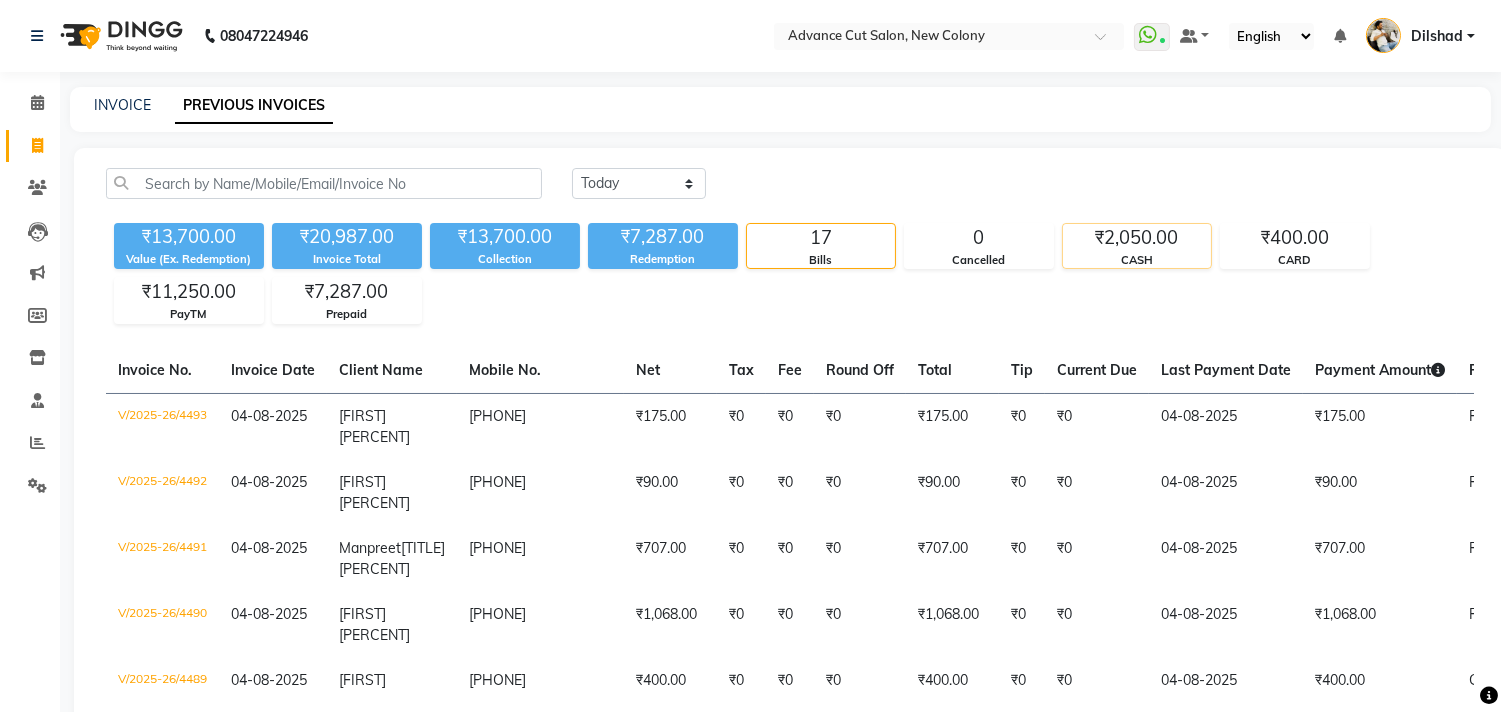 click on "₹2,050.00" 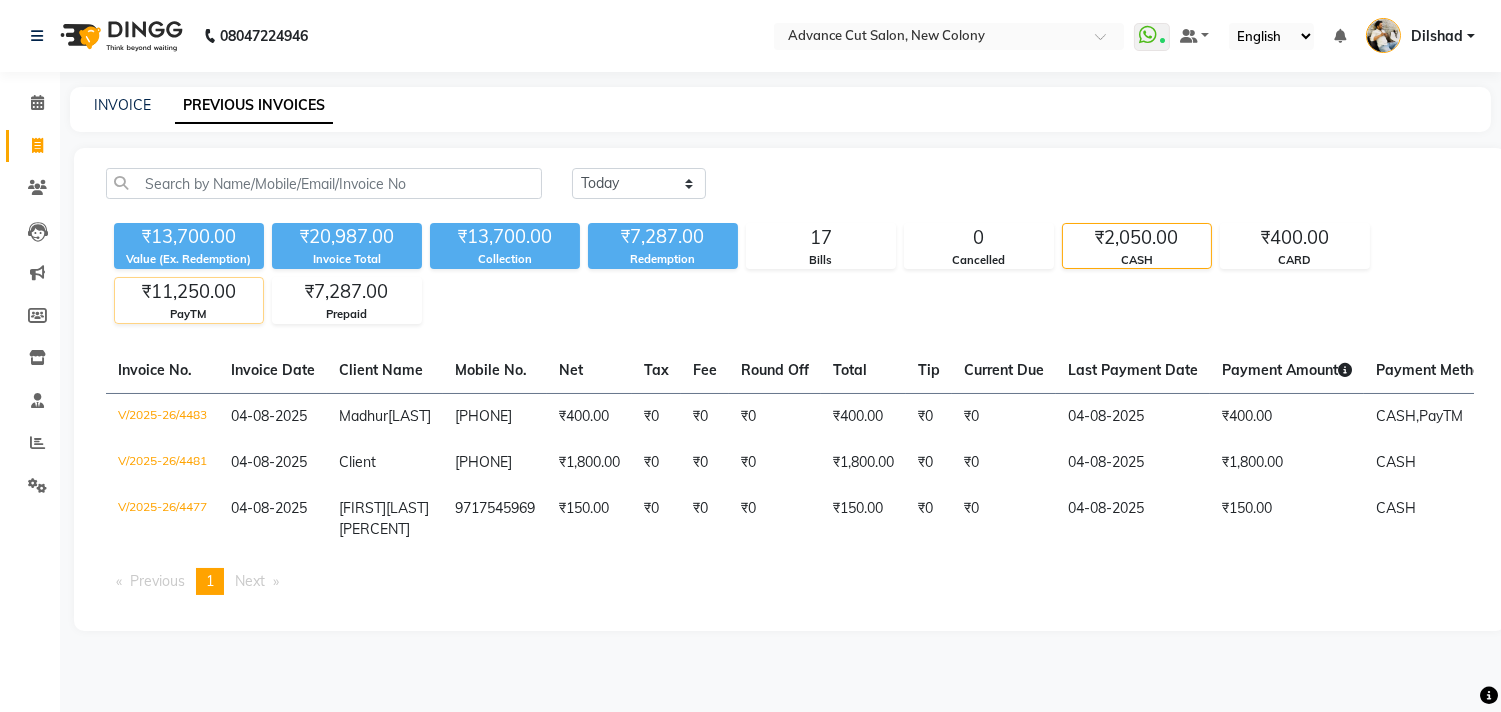 click on "₹11,250.00" 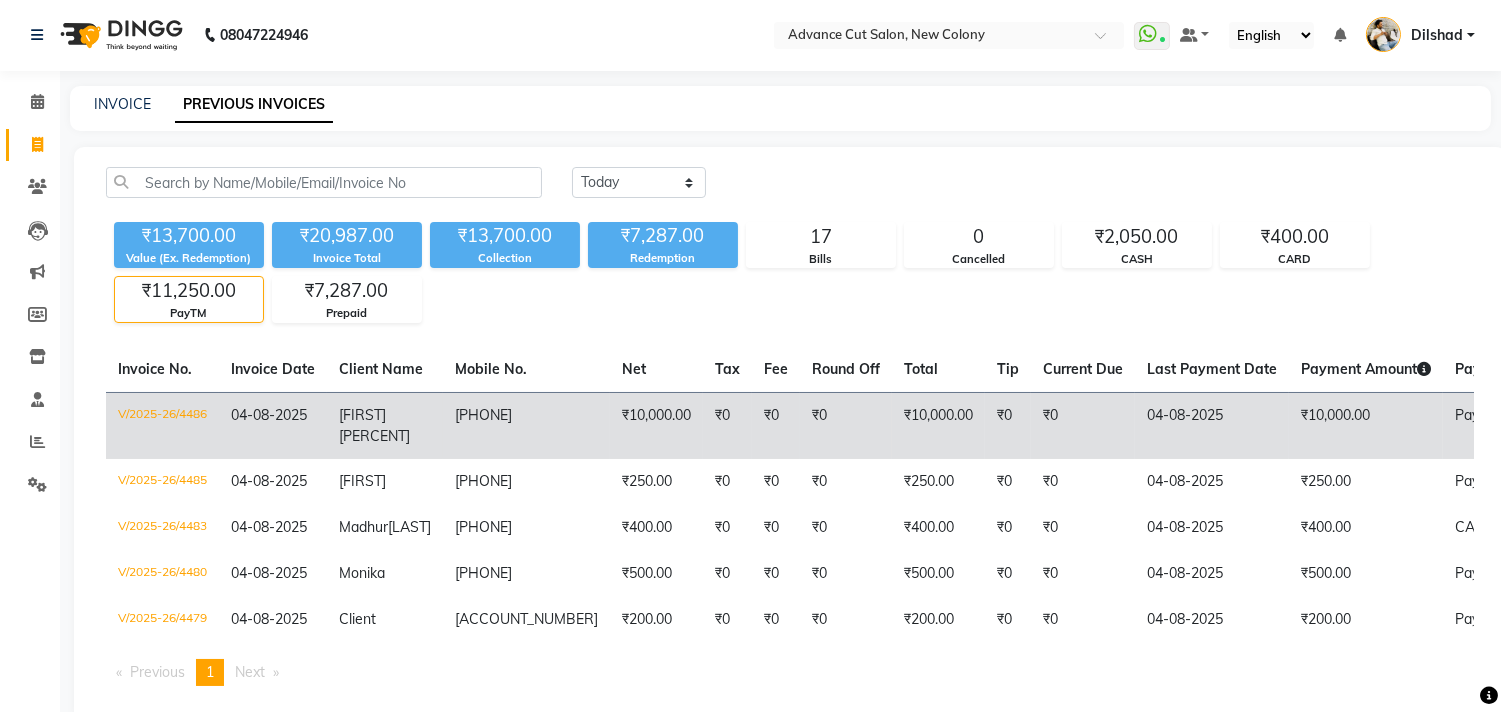 scroll, scrollTop: 56, scrollLeft: 0, axis: vertical 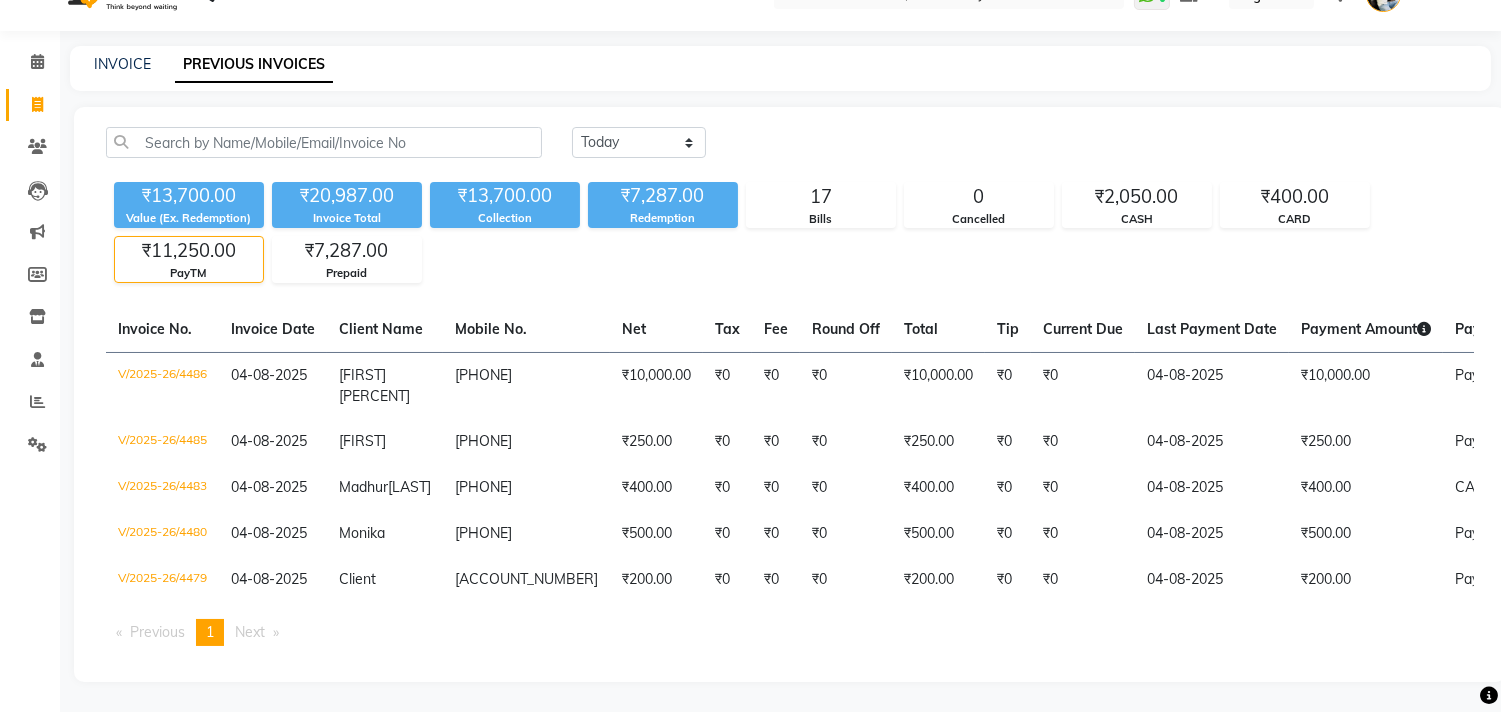 click on "INVOICE PREVIOUS INVOICES Today Yesterday Custom Range [CURRENCY][AMOUNT] Value (Ex. Redemption) [CURRENCY][AMOUNT] Invoice Total  [CURRENCY][AMOUNT] Collection [CURRENCY][AMOUNT] Redemption 17 Bills 0 Cancelled [CURRENCY][AMOUNT] CASH [CURRENCY][AMOUNT] CARD [CURRENCY][AMOUNT] PayTM [CURRENCY][AMOUNT] Prepaid  Invoice No.   Invoice Date   Client Name   Mobile No.   Net   Tax   Fee   Round Off   Total   Tip   Current Due   Last Payment Date   Payment Amount   Payment Methods   Cancel Reason   Status   V/2025-26/4486  04-08-2025 [FIRST] [PERCENT]   [PHONE] [CURRENCY][AMOUNT] [CURRENCY][AMOUNT]  [CURRENCY][AMOUNT]  [CURRENCY][AMOUNT] [CURRENCY][AMOUNT] [CURRENCY][AMOUNT] [CURRENCY][AMOUNT] 04-08-2025 [CURRENCY][AMOUNT]  PayTM - PAID  V/2025-26/4485  04-08-2025 [FIRST]   [PHONE] [CURRENCY][AMOUNT] [CURRENCY][AMOUNT]  [CURRENCY][AMOUNT]  [CURRENCY][AMOUNT] [CURRENCY][AMOUNT] [CURRENCY][AMOUNT] [CURRENCY][AMOUNT] 04-08-2025 [CURRENCY][AMOUNT]  PayTM - PAID  V/2025-26/4483  04-08-2025 [FIRST]  [LAST] [PHONE] [CURRENCY][AMOUNT] [CURRENCY][AMOUNT]  [CURRENCY][AMOUNT]  [CURRENCY][AMOUNT] [CURRENCY][AMOUNT] [CURRENCY][AMOUNT] [CURRENCY][AMOUNT] 04-08-2025 [CURRENCY][AMOUNT]  CASH,  PayTM - PAID  V/2025-26/4480  04-08-2025 [FIRST]   [PHONE] [CURRENCY][AMOUNT] [CURRENCY][AMOUNT]  [CURRENCY][AMOUNT]  [CURRENCY][AMOUNT] [CURRENCY][AMOUNT] [CURRENCY][AMOUNT] [CURRENCY][AMOUNT] 04-08-2025 [CURRENCY][AMOUNT]  PayTM - PAID  V/2025-26/4479  Client" 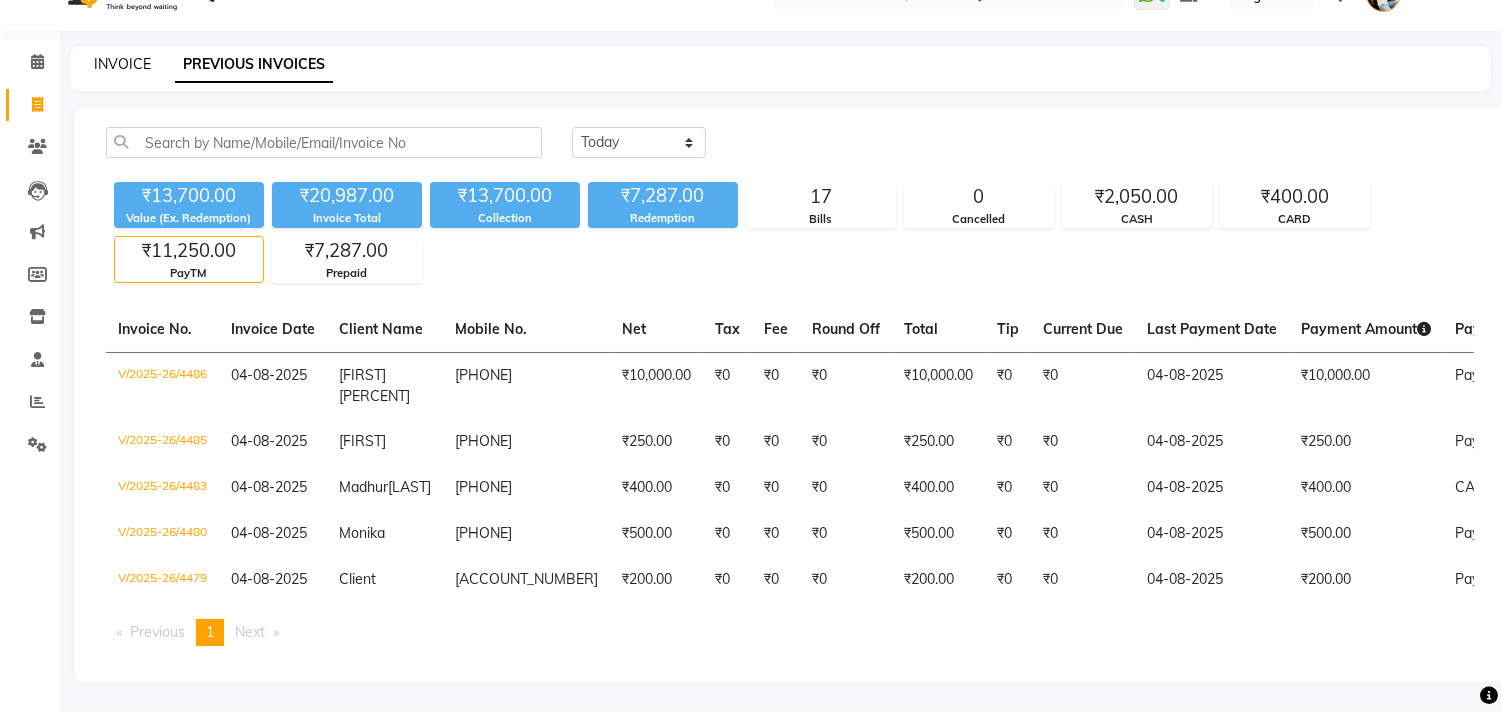 click on "INVOICE" 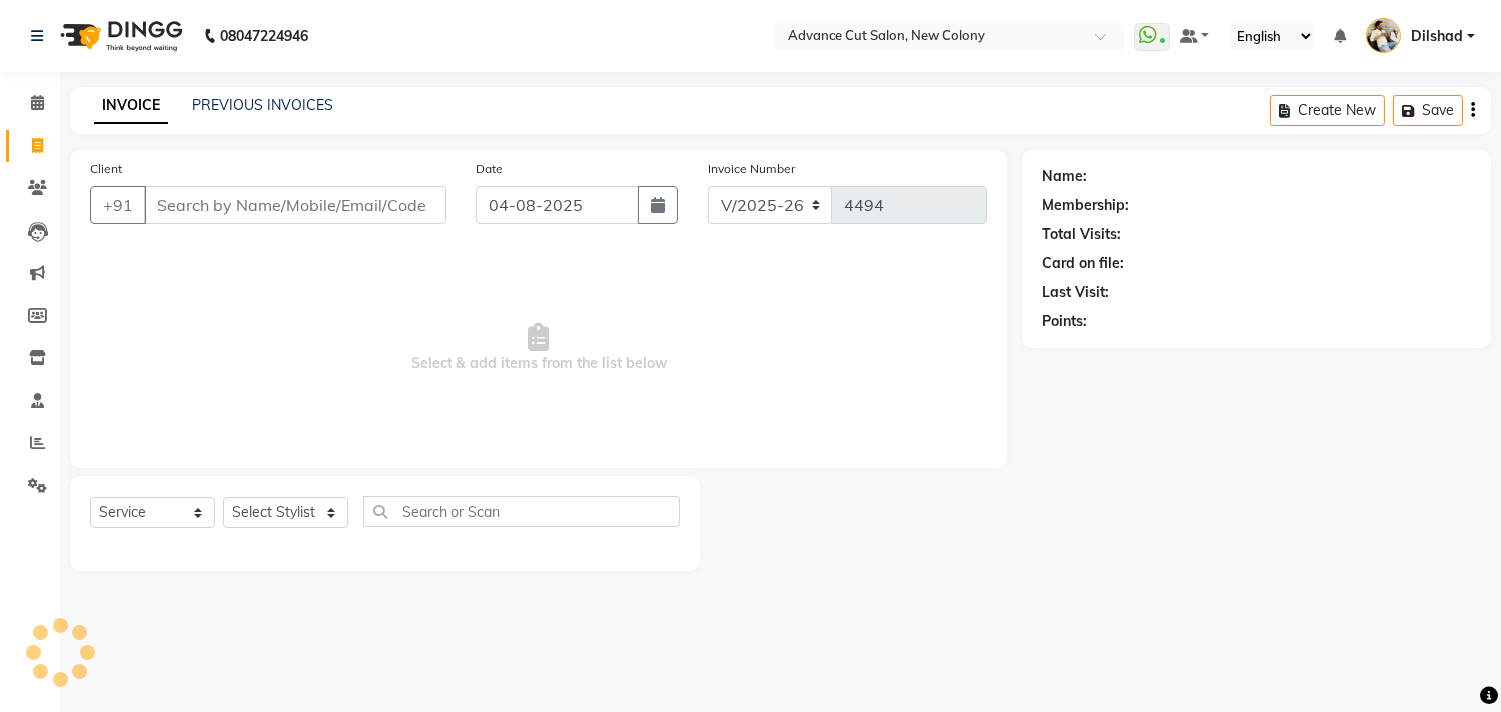 scroll, scrollTop: 0, scrollLeft: 0, axis: both 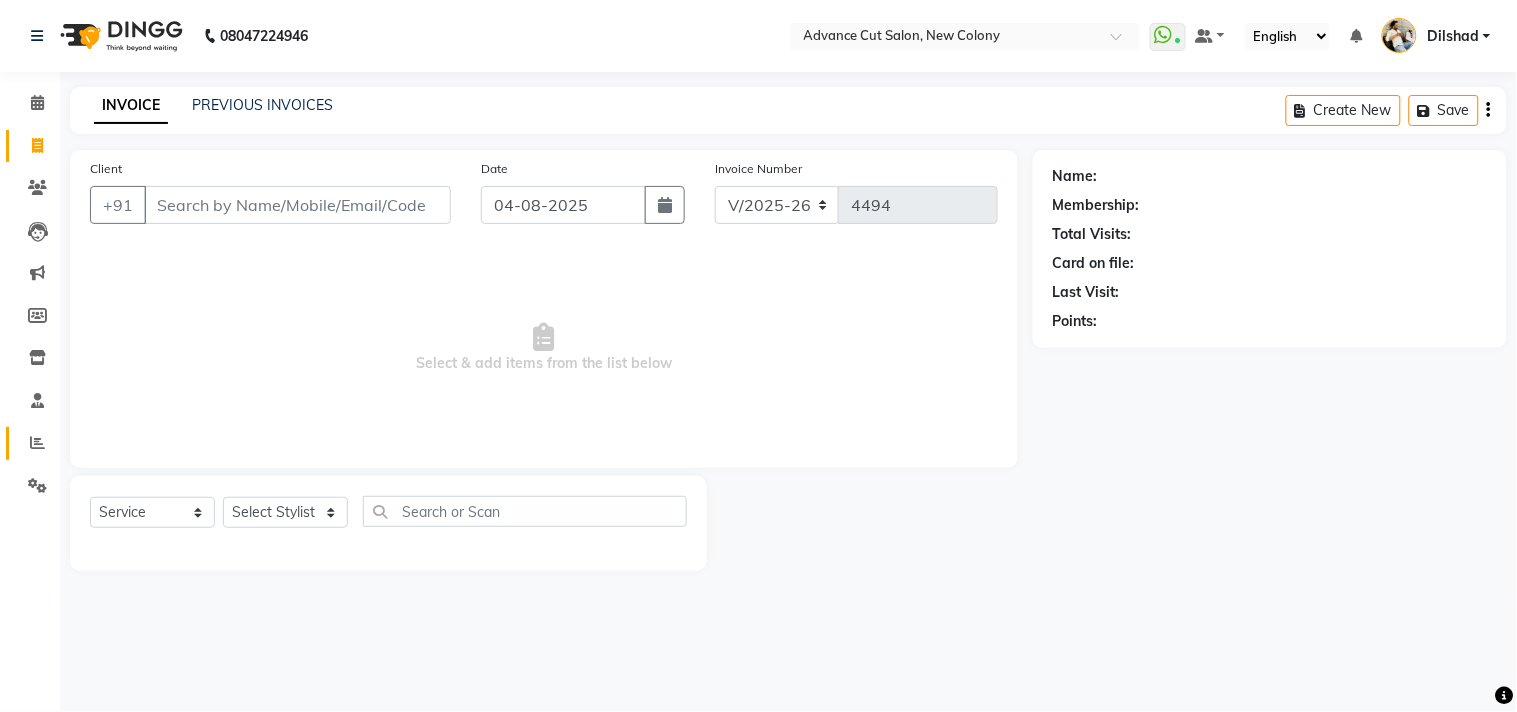 click on "Reports" 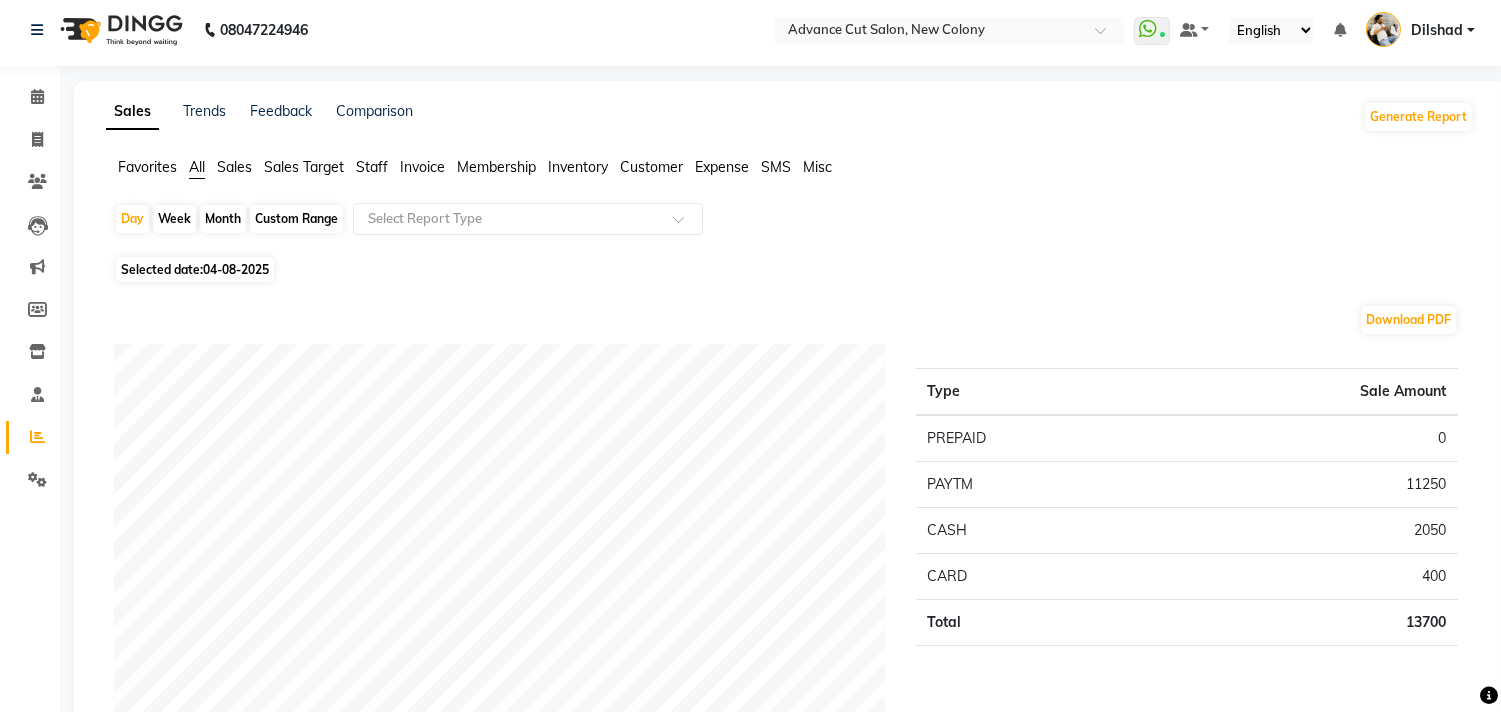 scroll, scrollTop: 0, scrollLeft: 0, axis: both 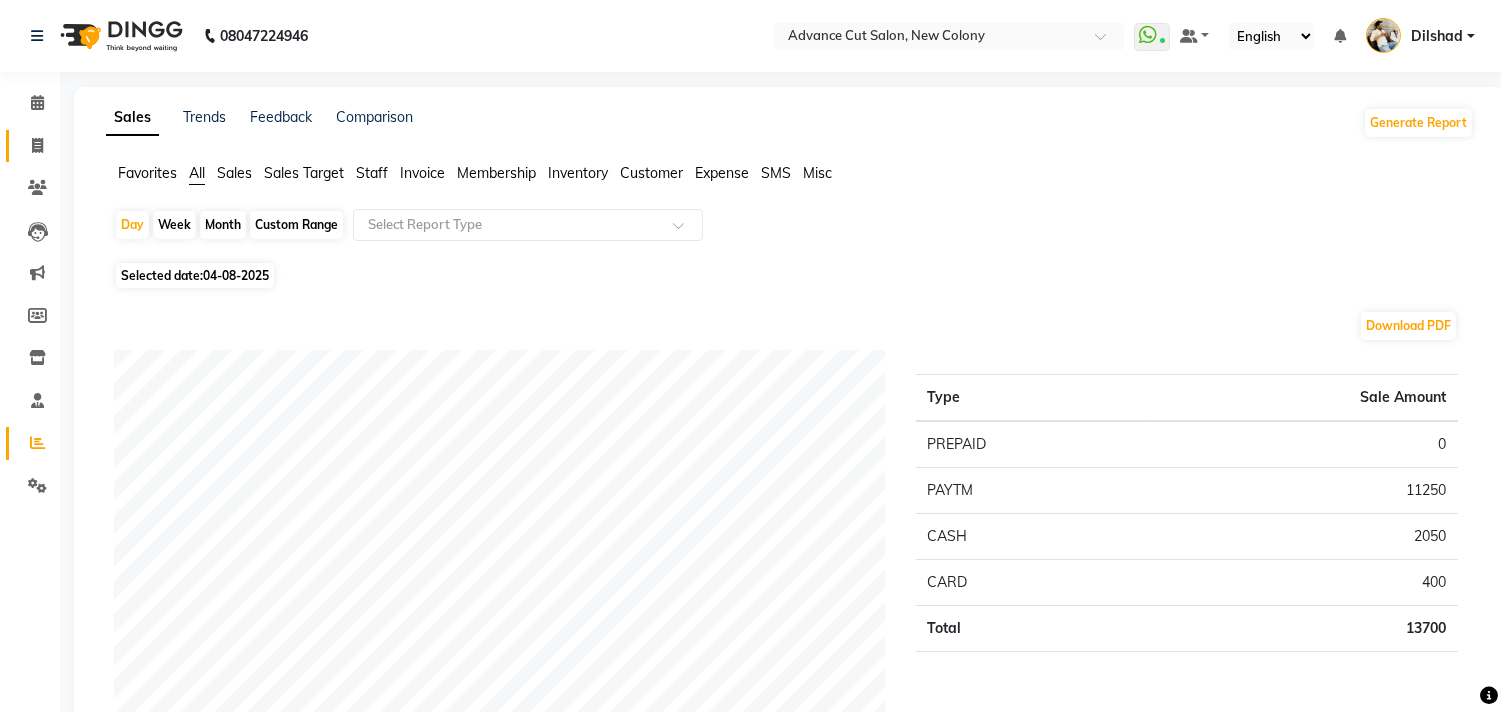 click 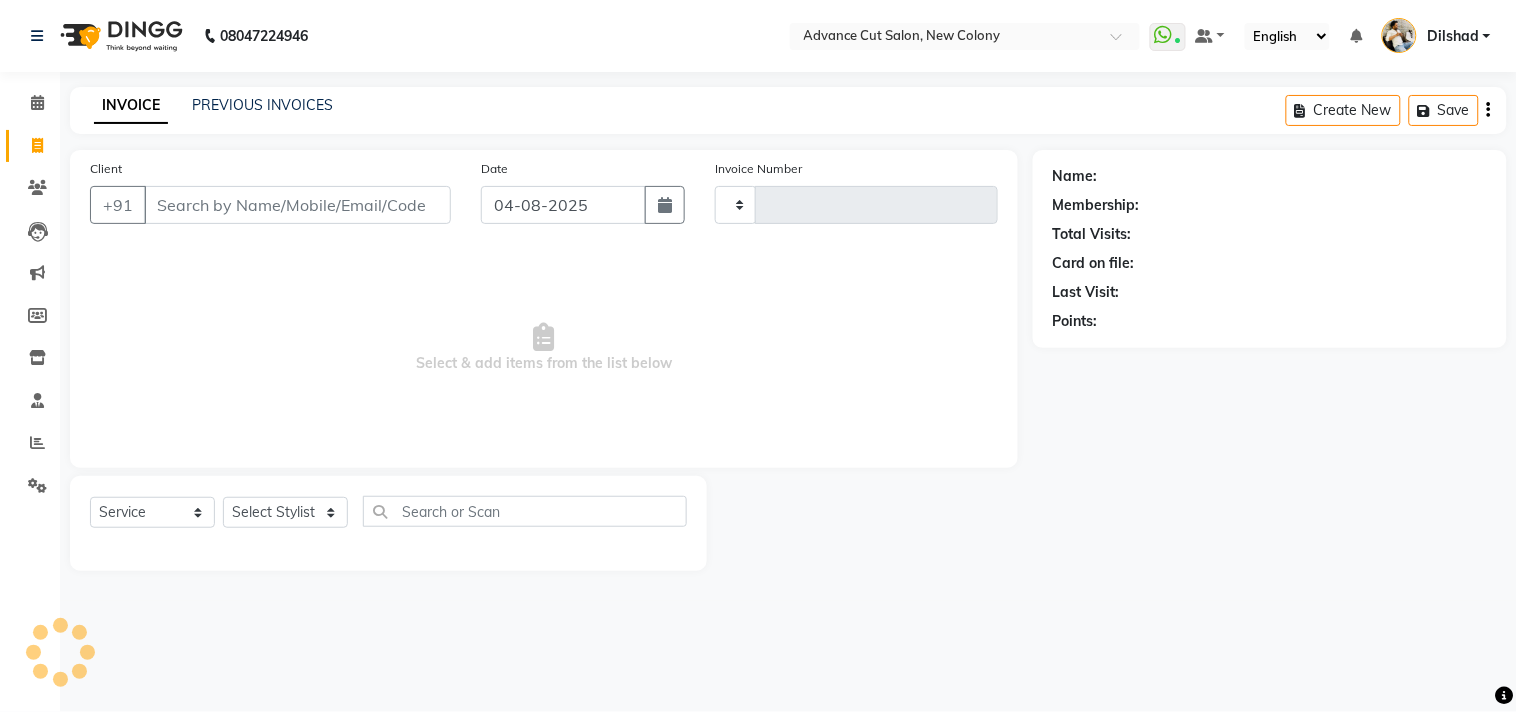 type on "4494" 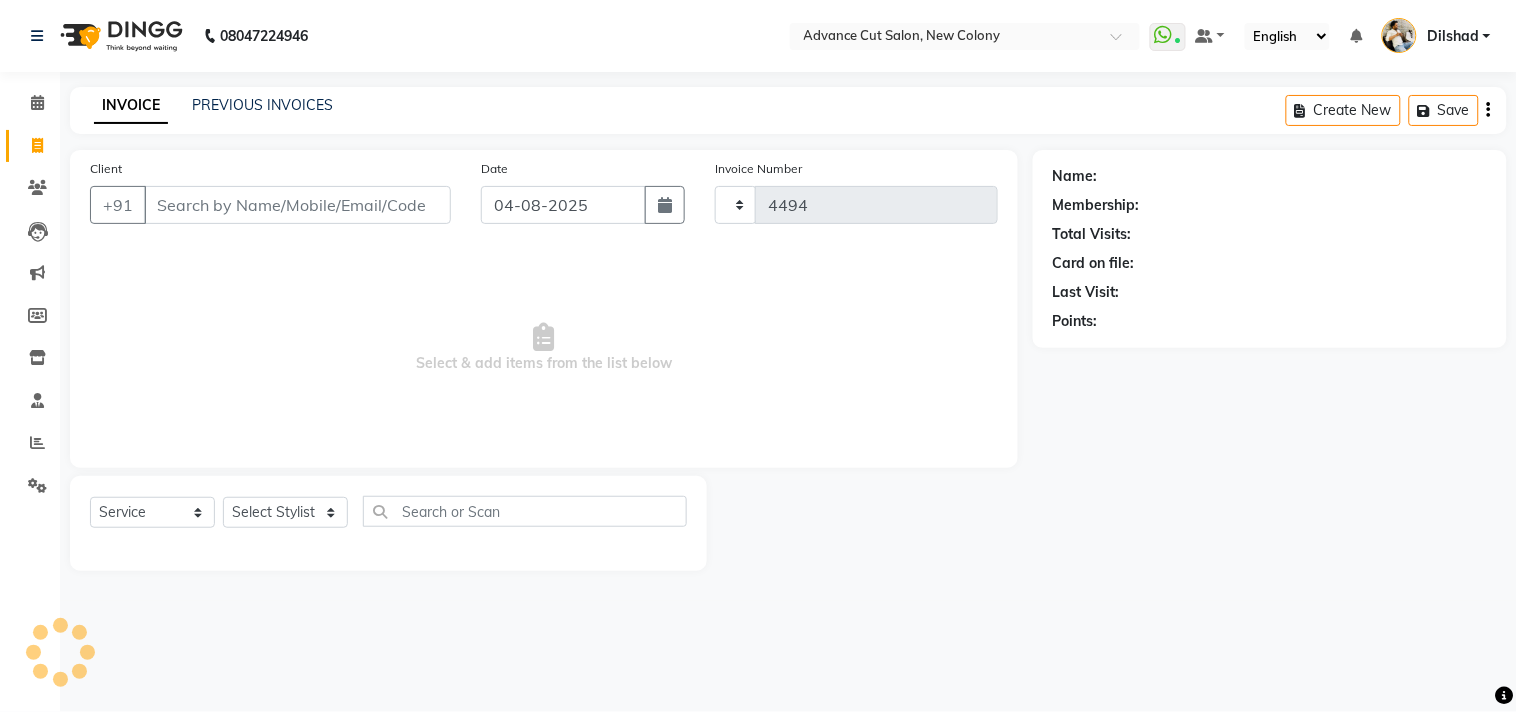 select on "922" 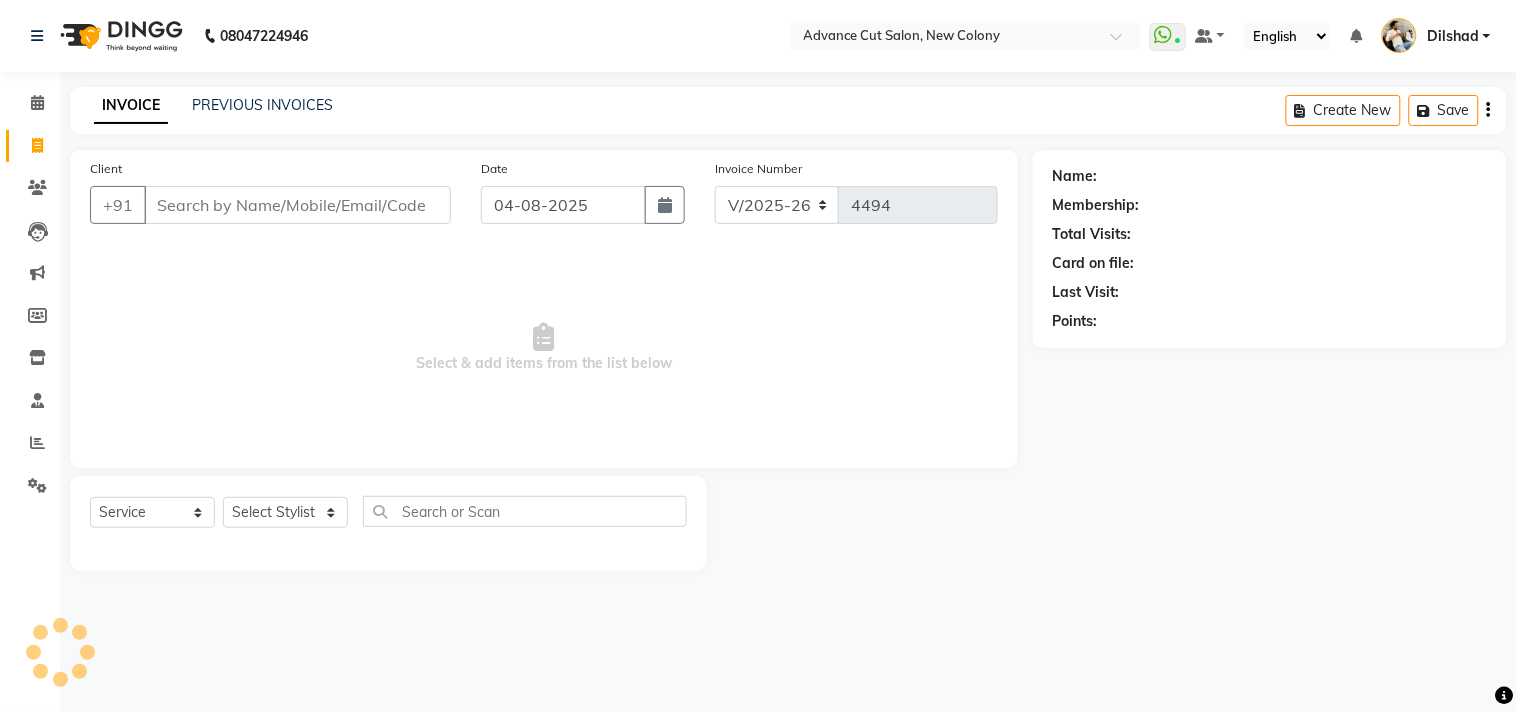 click on "INVOICE PREVIOUS INVOICES Create New   Save" 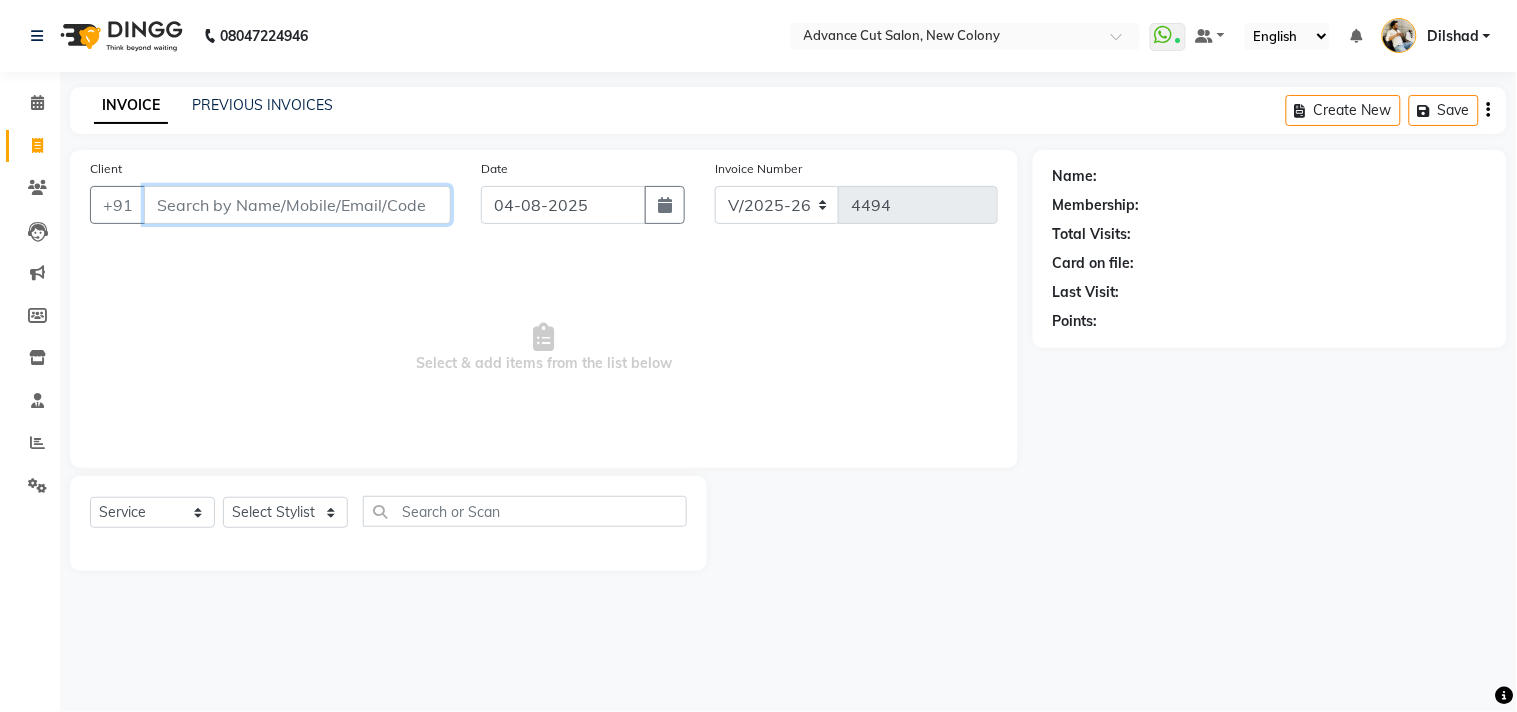 click on "Client" at bounding box center (297, 205) 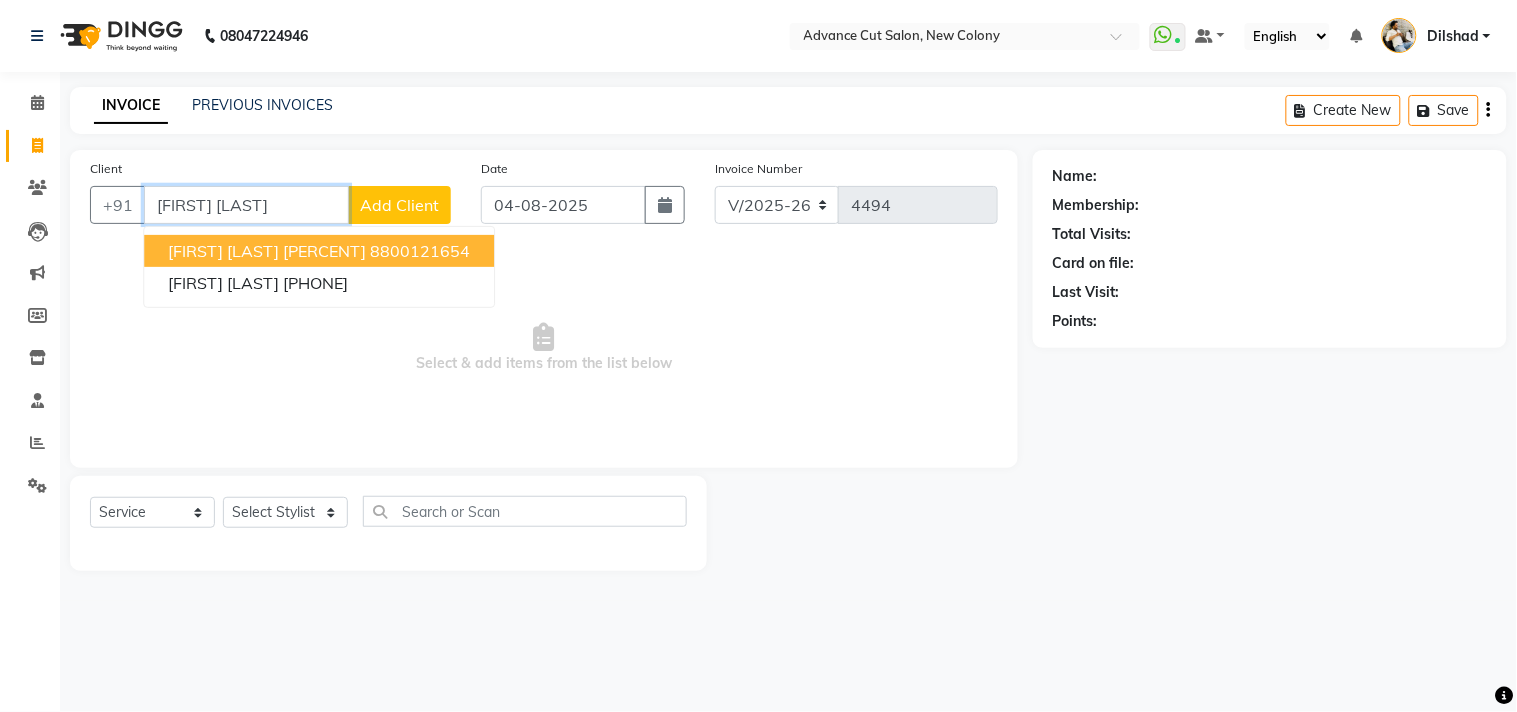 click on "[FIRST] [LAST] [PERCENT]" at bounding box center (267, 251) 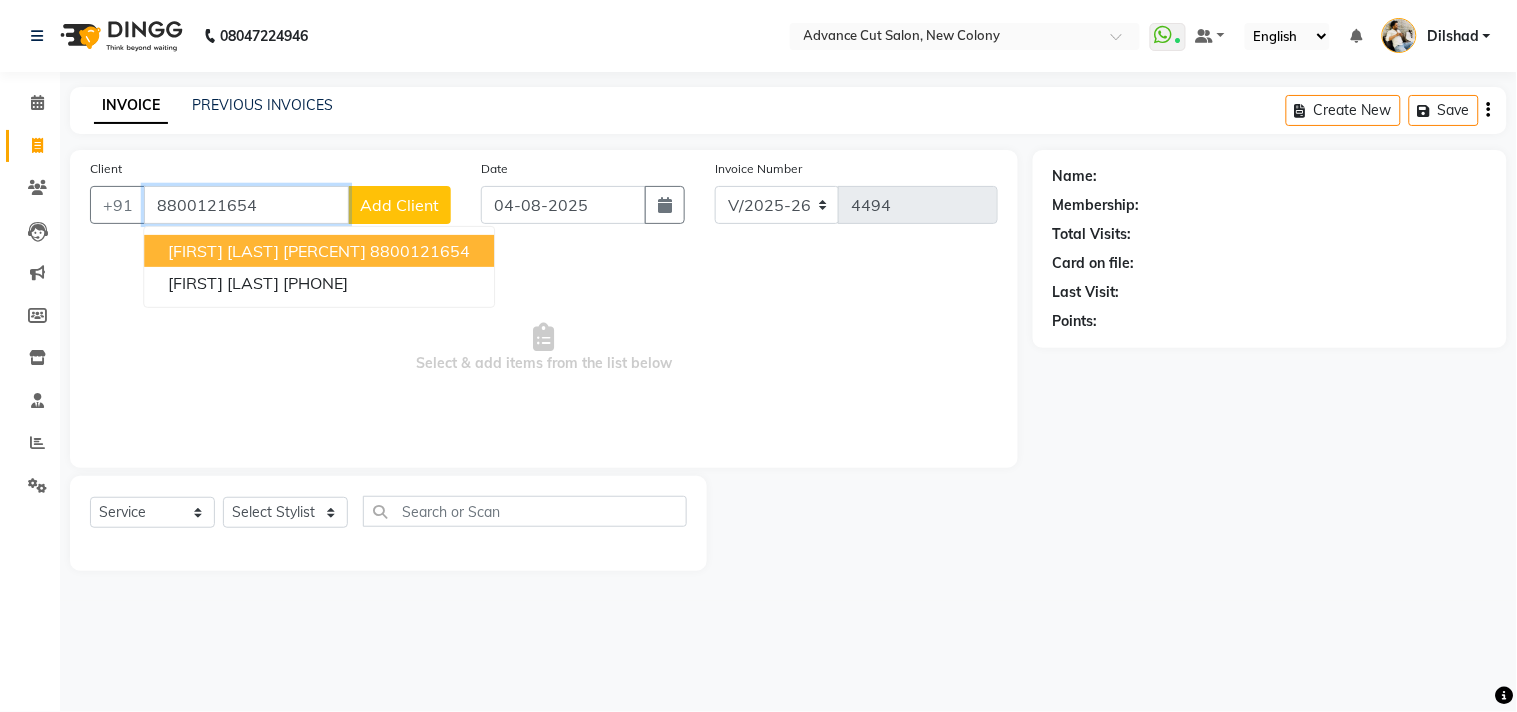 type on "8800121654" 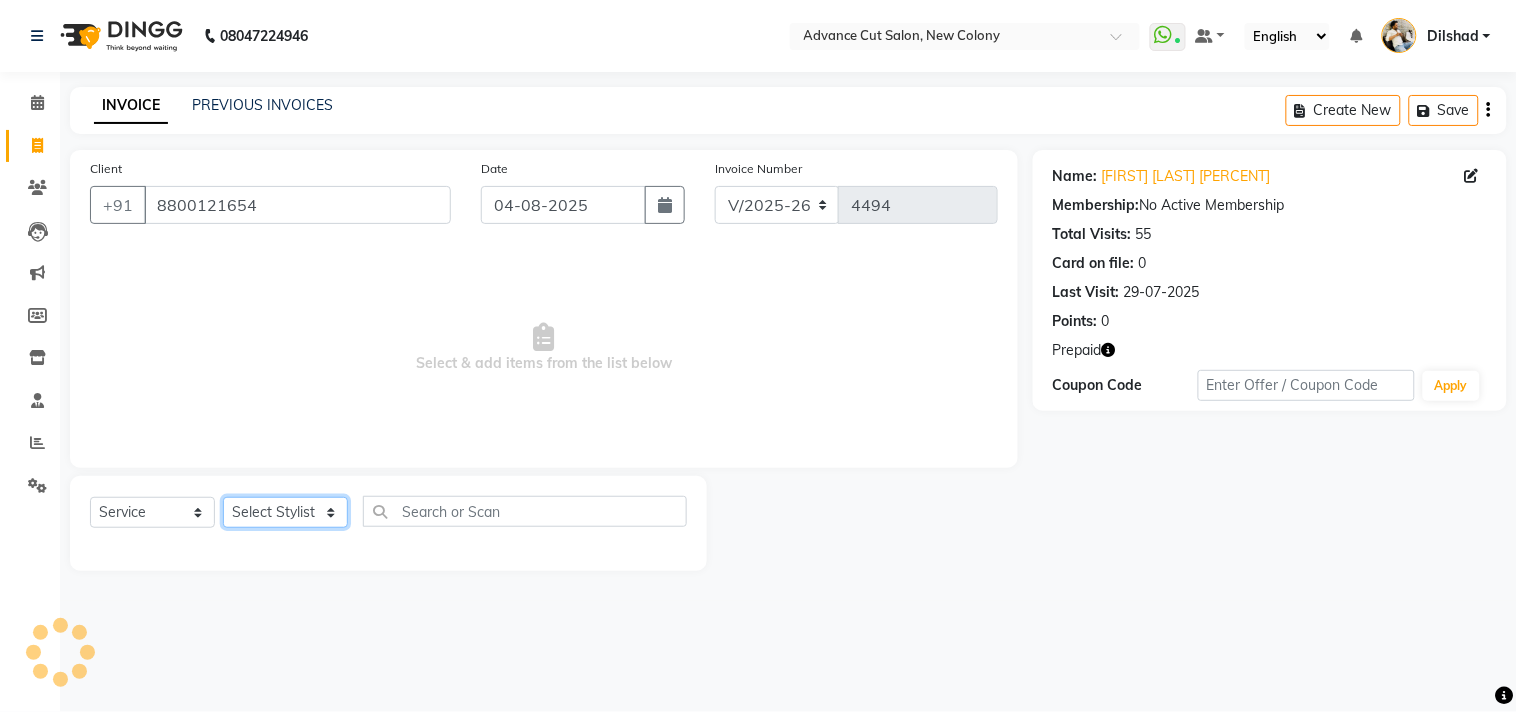 click on "Select Stylist Abrar Alam Dilshad Lallan Meenu Nafeesh Ahmad Naved O.P. Sharma  Pryag Samar Shahzad  SHWETA SINGH Zarina" 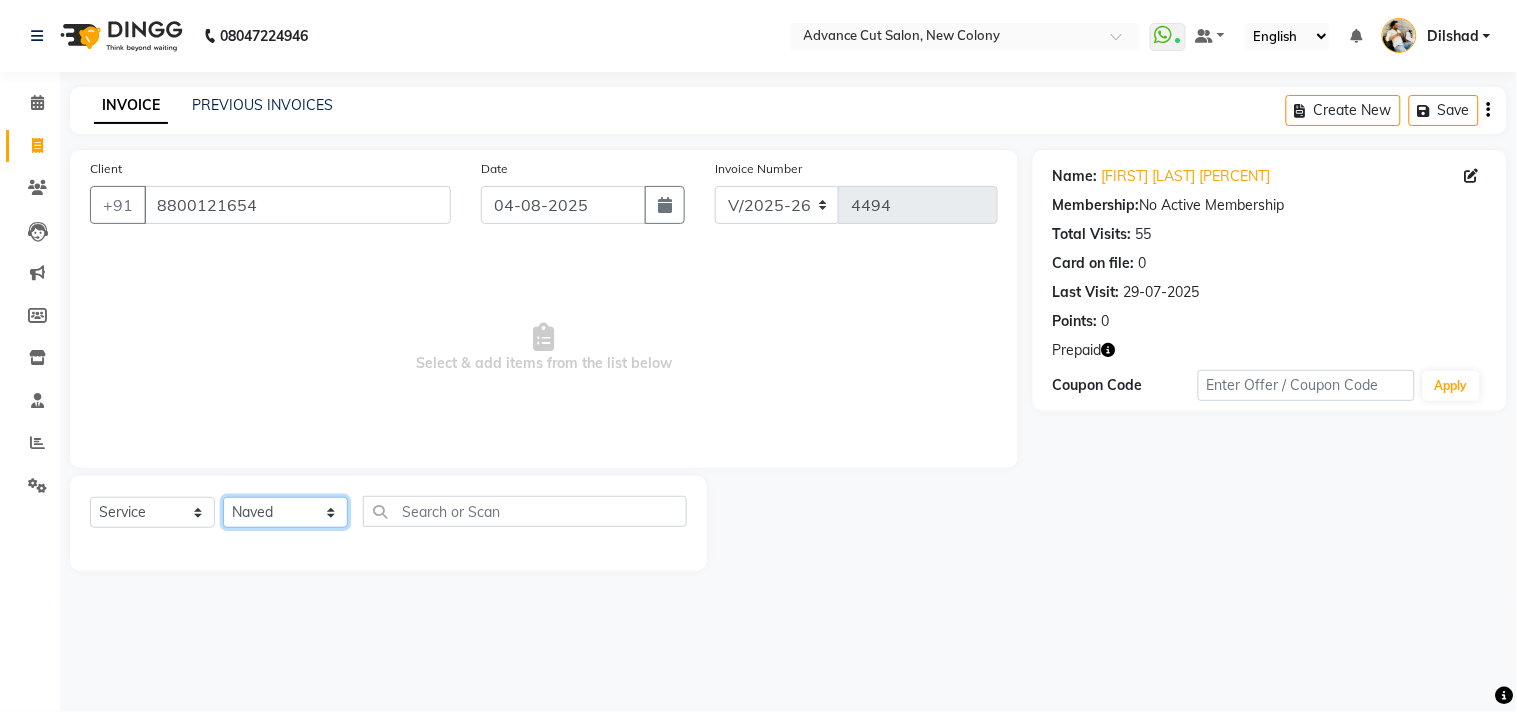 click on "Select Stylist Abrar Alam Dilshad Lallan Meenu Nafeesh Ahmad Naved O.P. Sharma  Pryag Samar Shahzad  SHWETA SINGH Zarina" 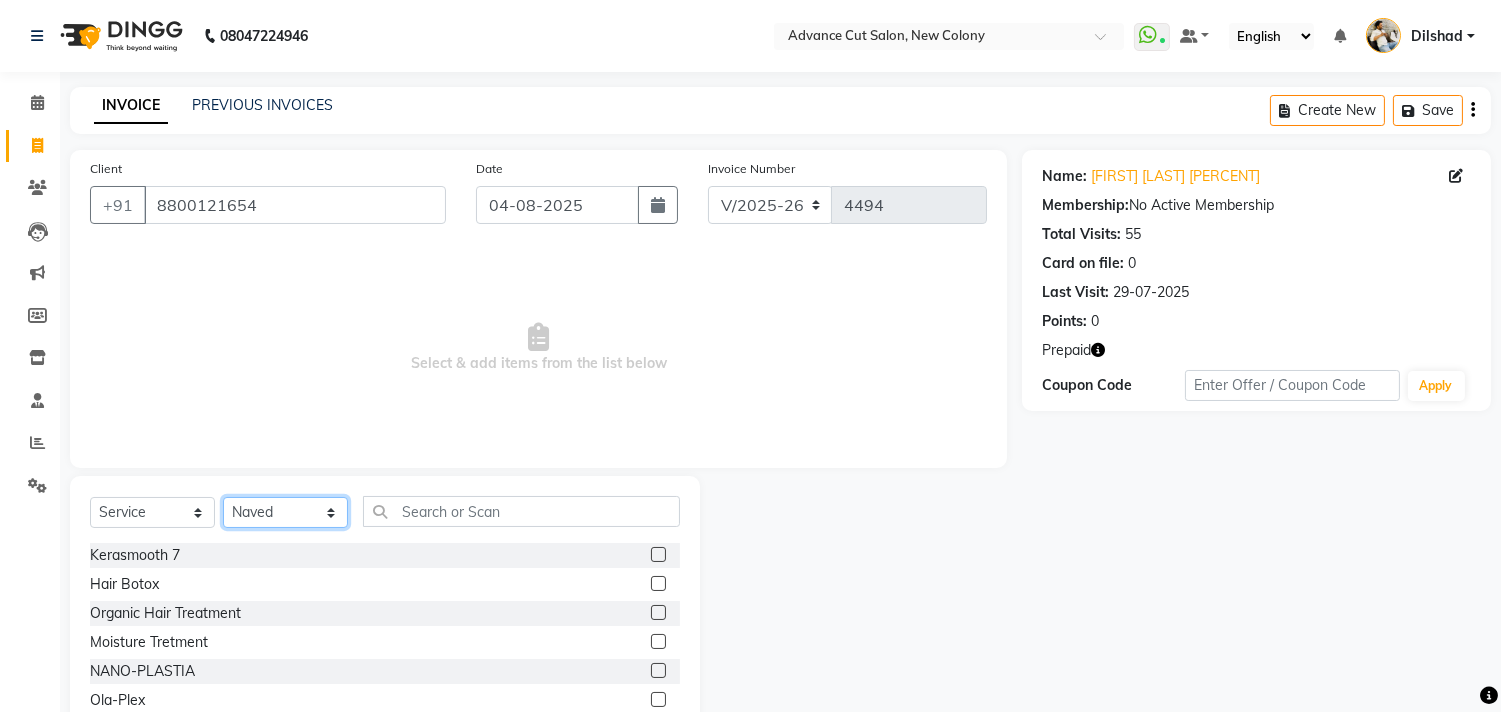 click on "Select Stylist Abrar Alam Dilshad Lallan Meenu Nafeesh Ahmad Naved O.P. Sharma  Pryag Samar Shahzad  SHWETA SINGH Zarina" 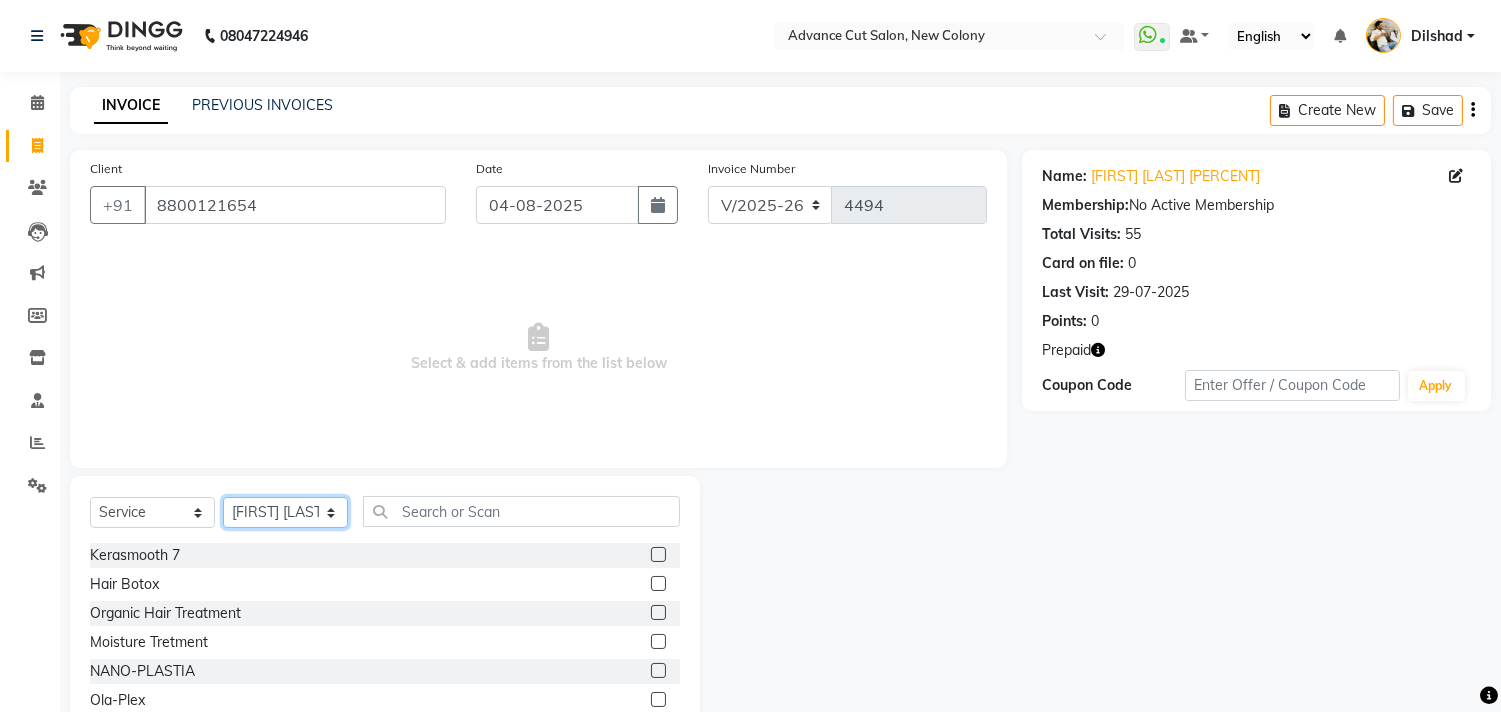 click on "Select Stylist Abrar Alam Dilshad Lallan Meenu Nafeesh Ahmad Naved O.P. Sharma  Pryag Samar Shahzad  SHWETA SINGH Zarina" 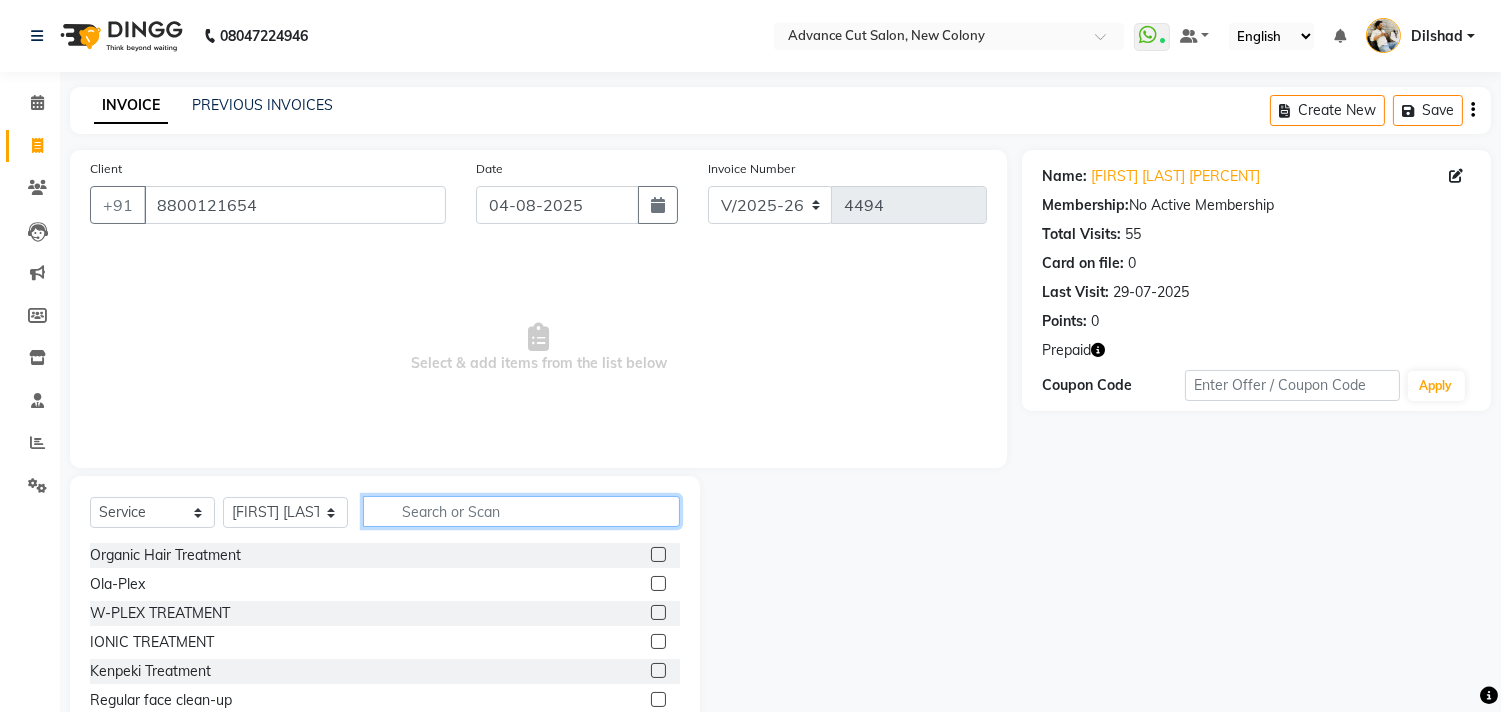 click 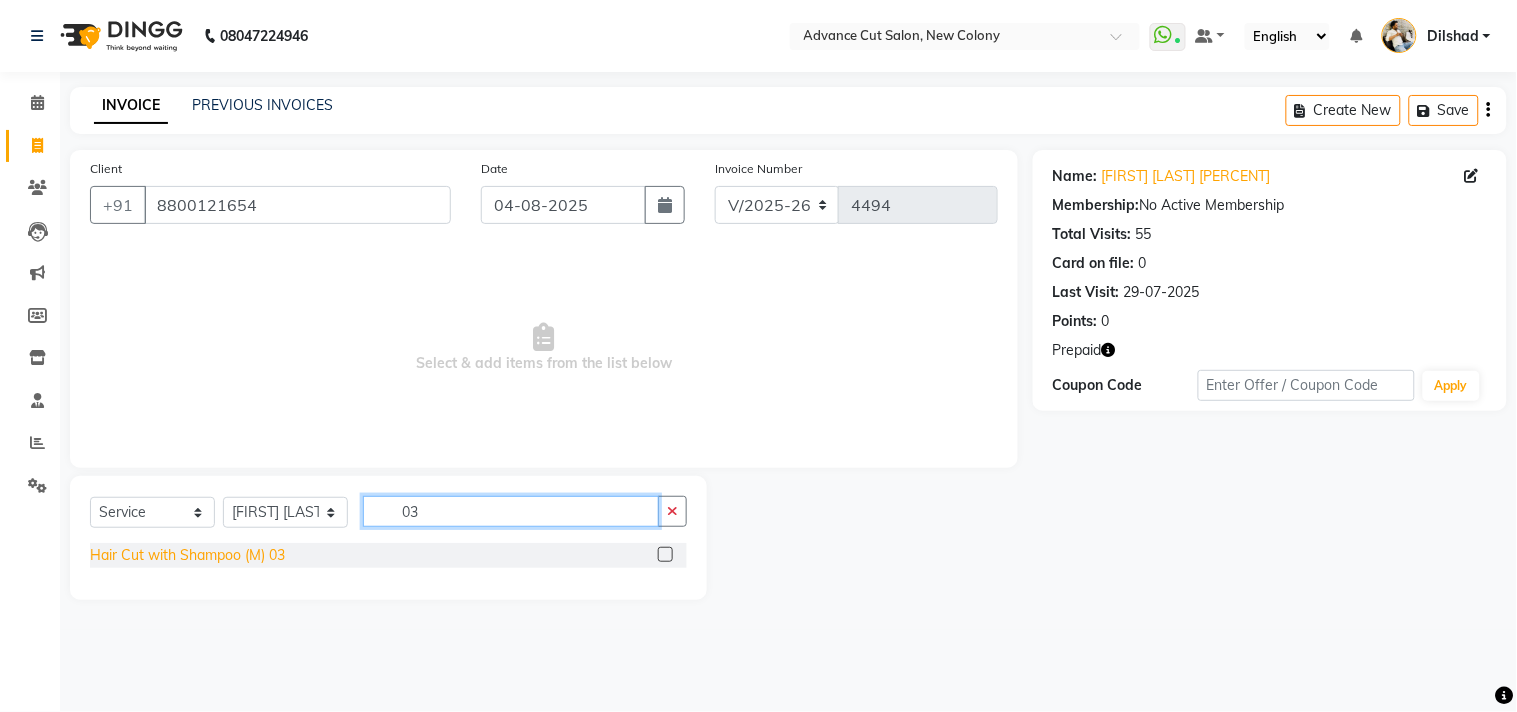type on "03" 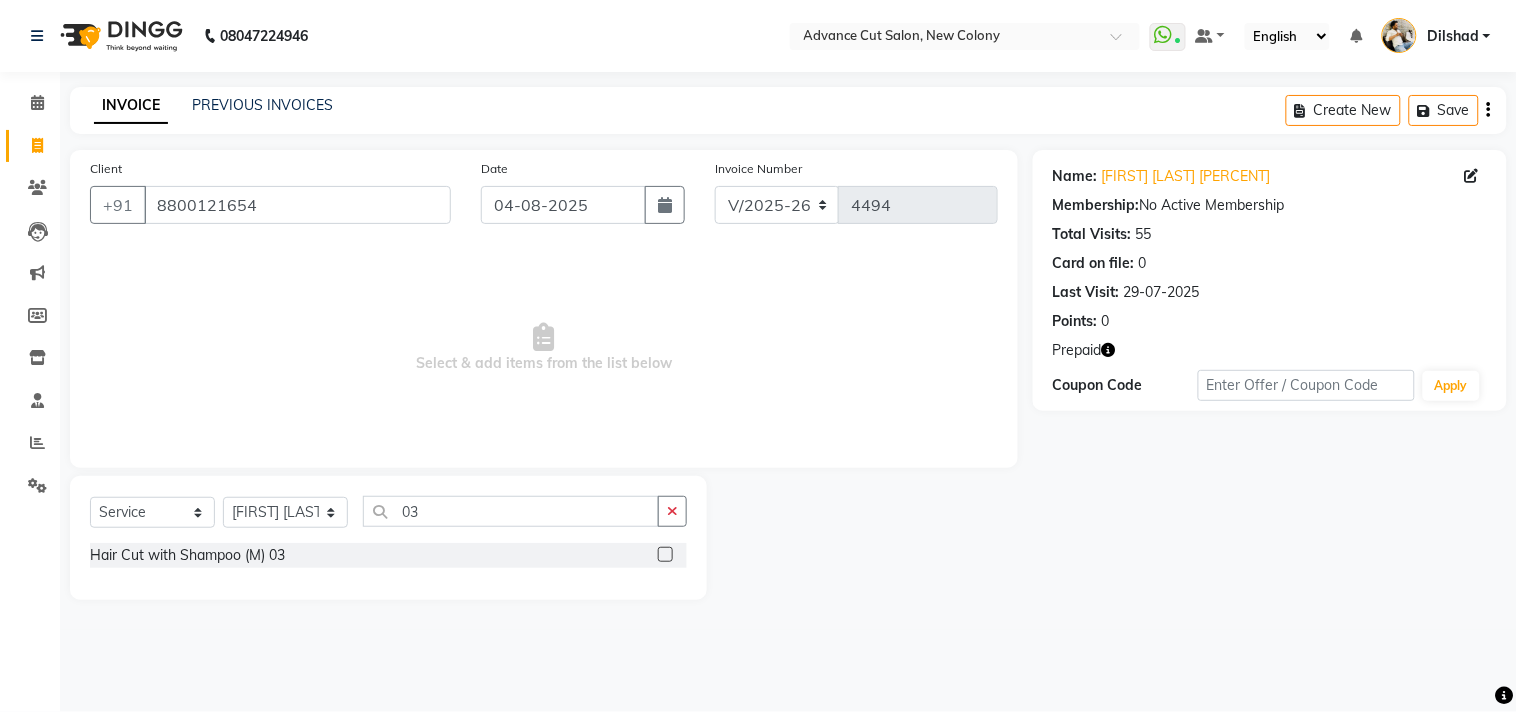 drag, startPoint x: 267, startPoint y: 557, endPoint x: 440, endPoint y: 526, distance: 175.75551 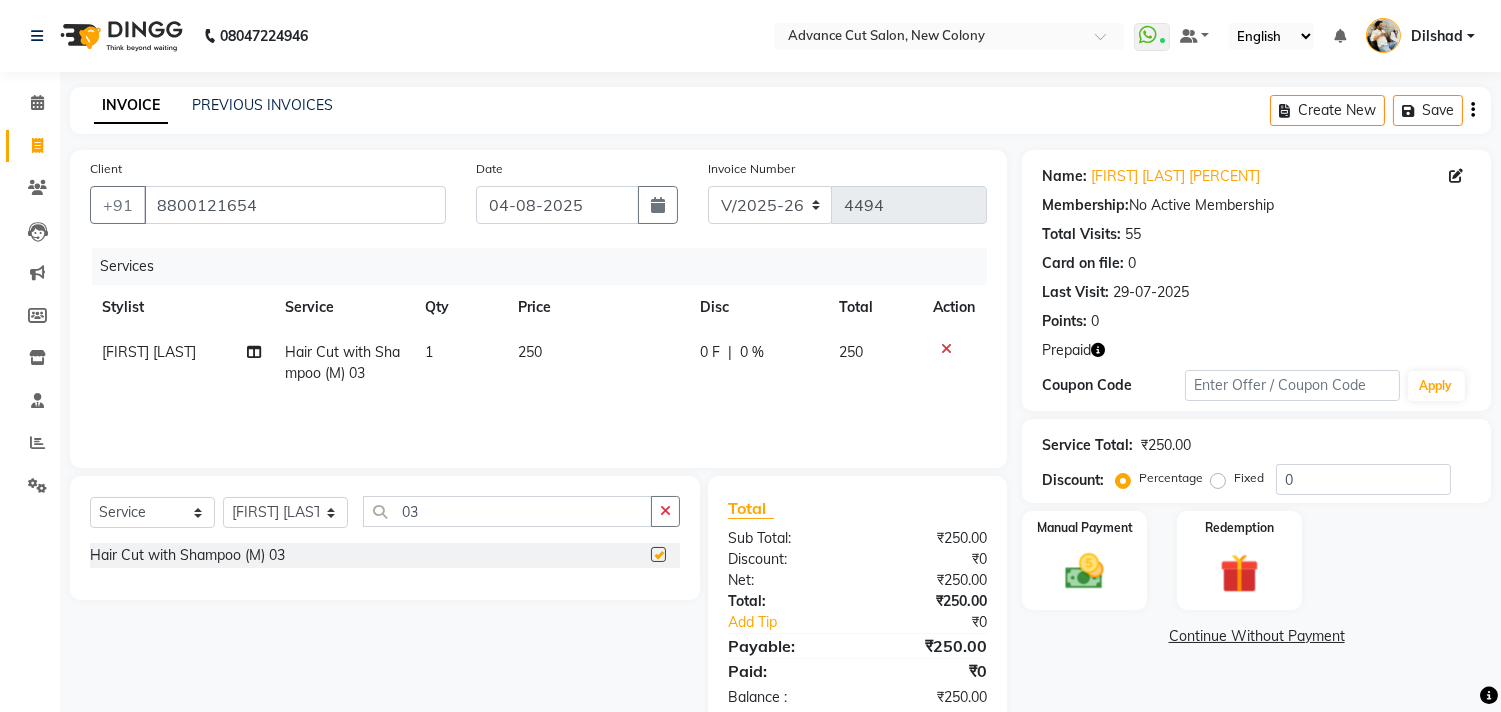checkbox on "false" 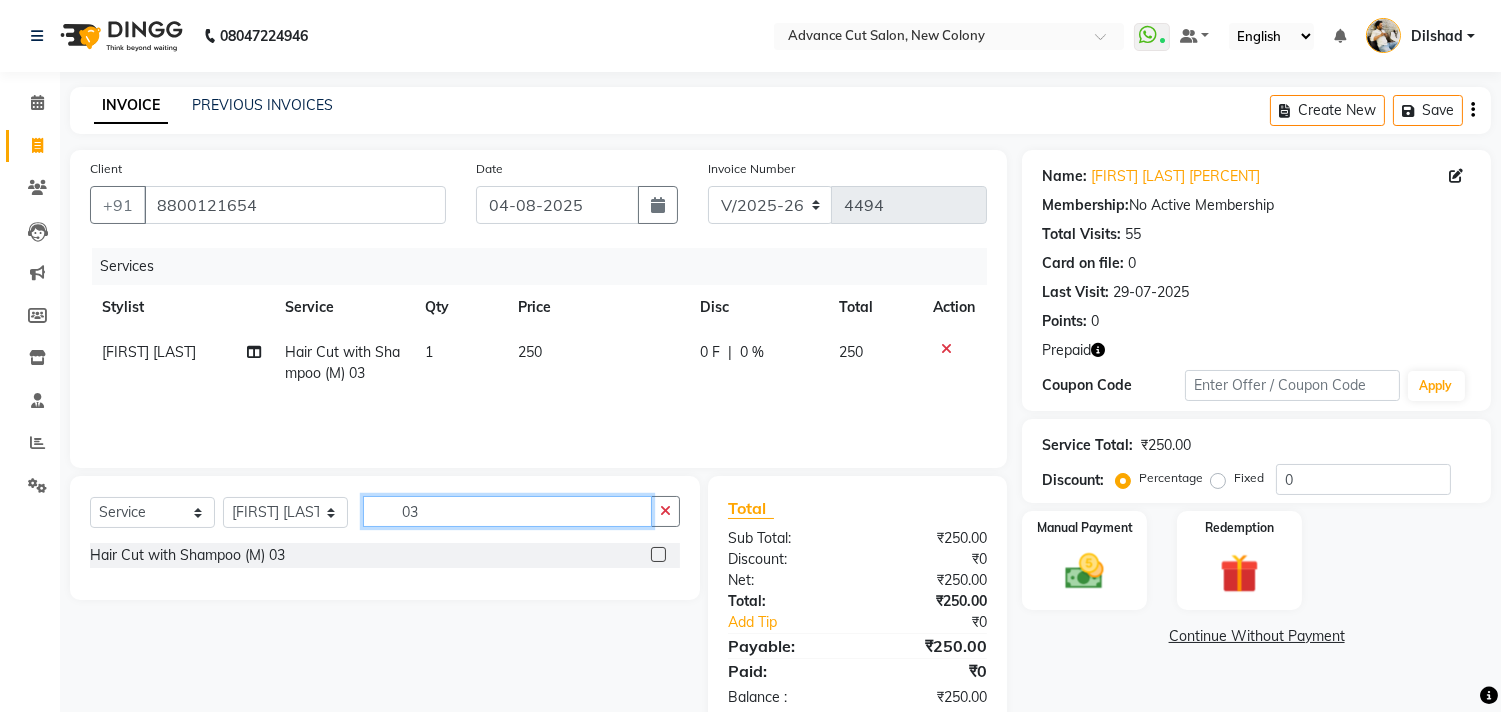 click on "03" 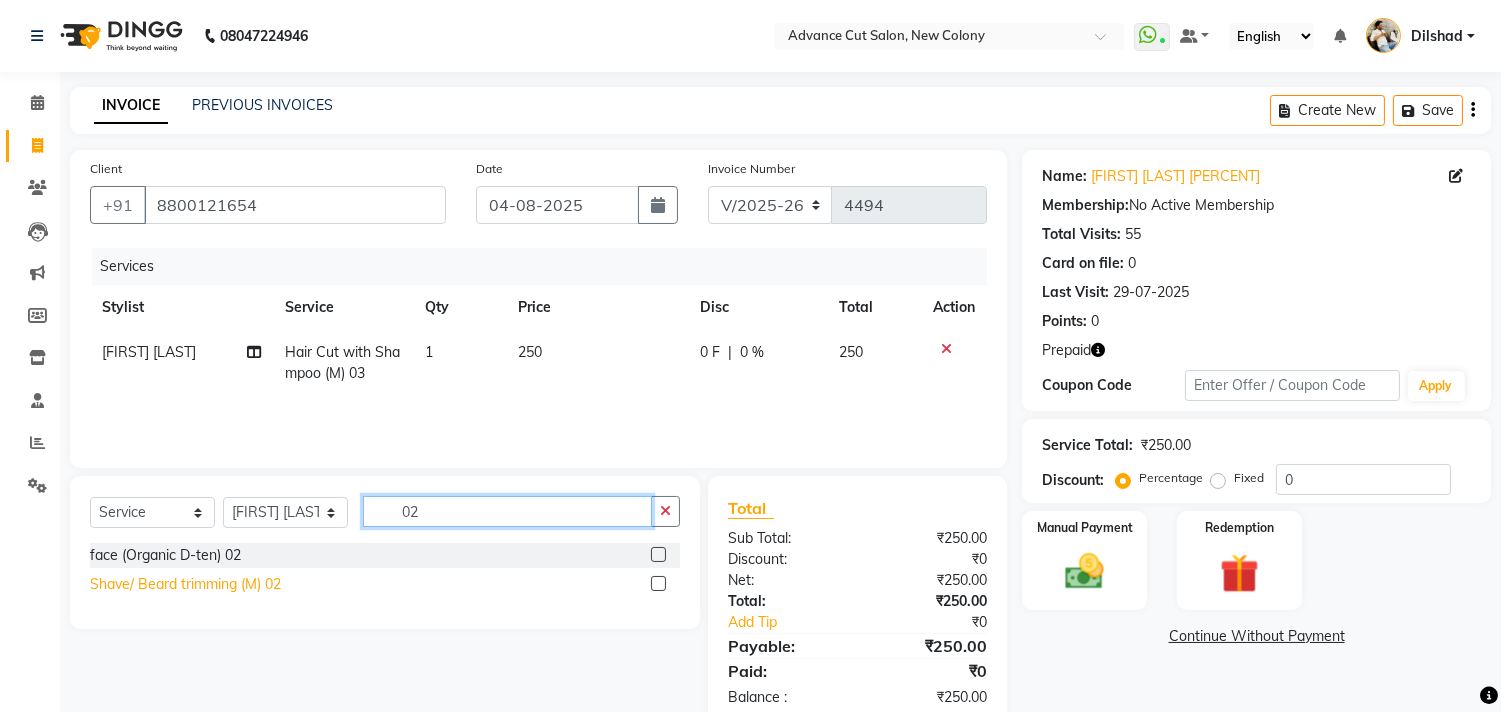 type on "02" 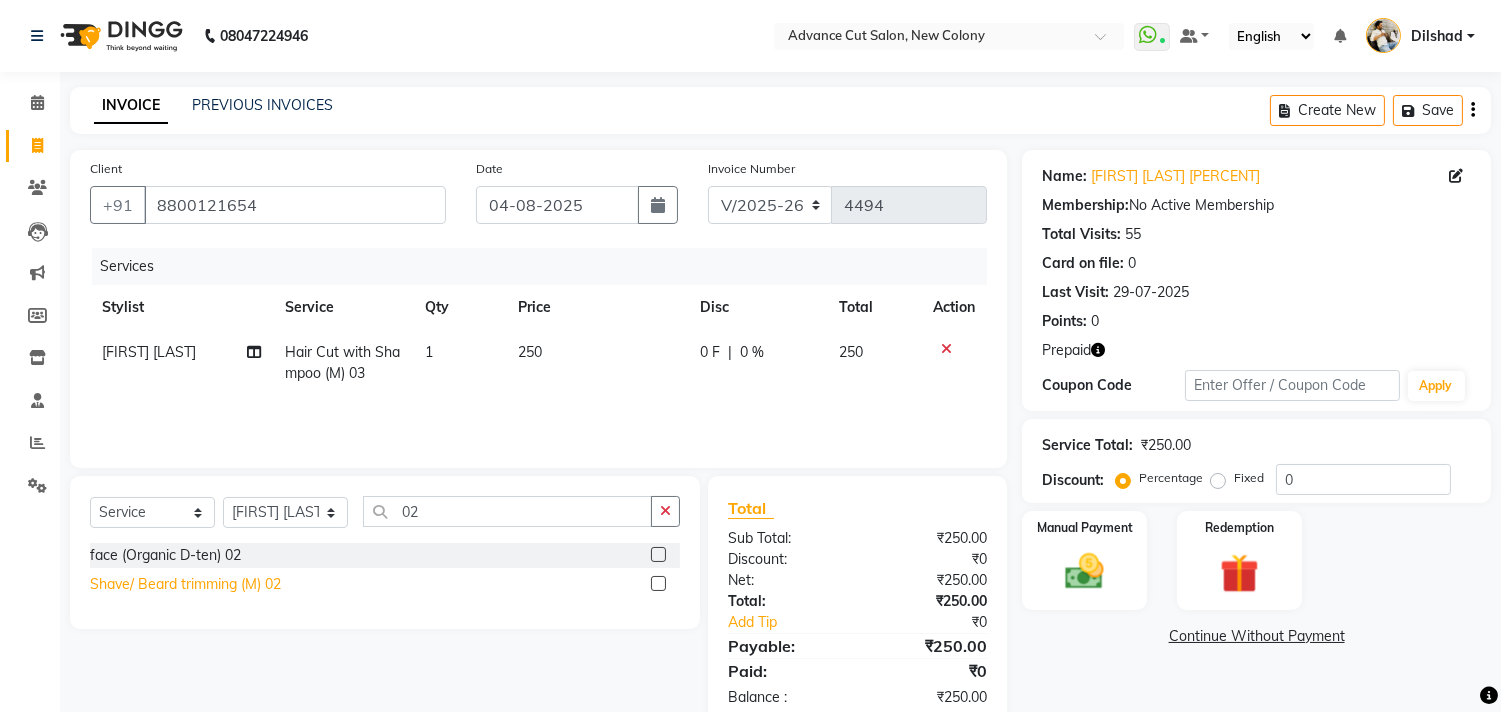 click on "Shave/ Beard trimming (M) 02" 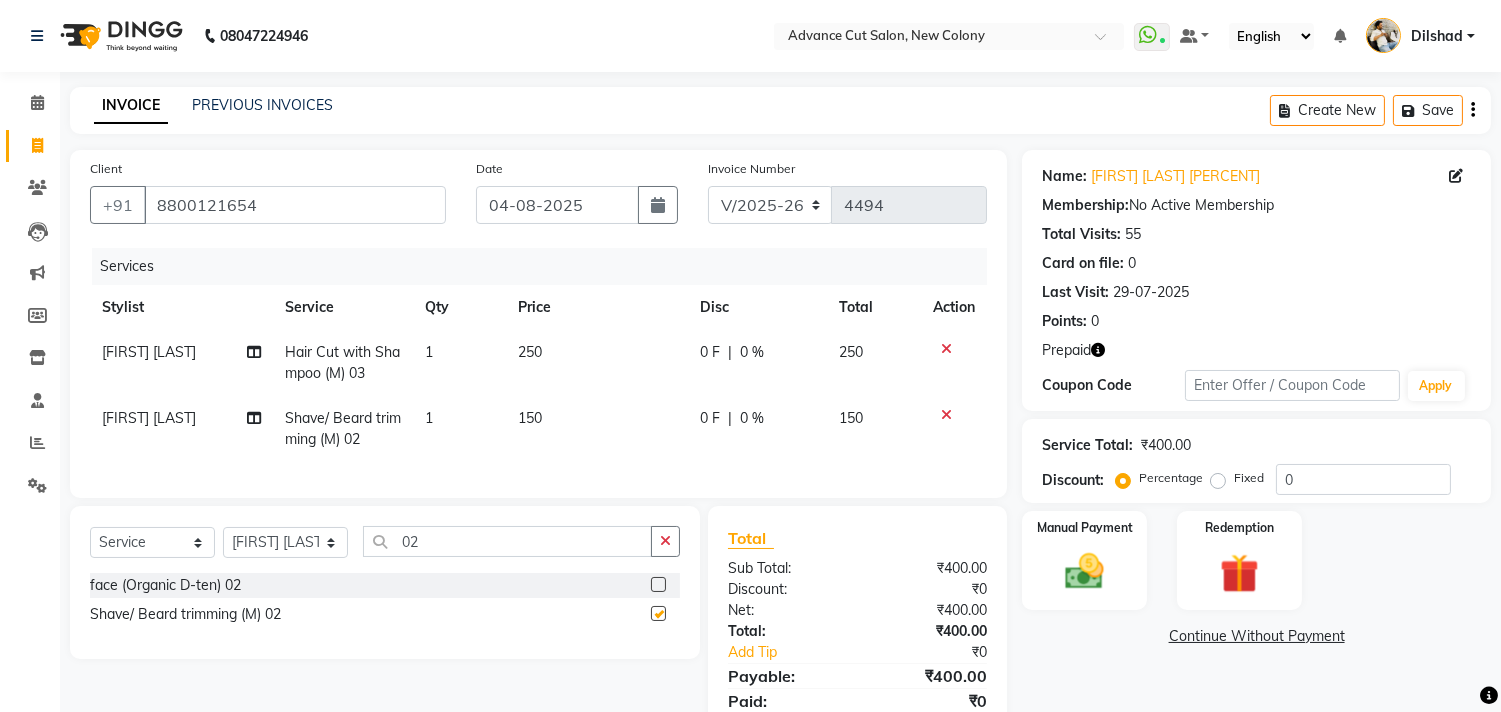 checkbox on "false" 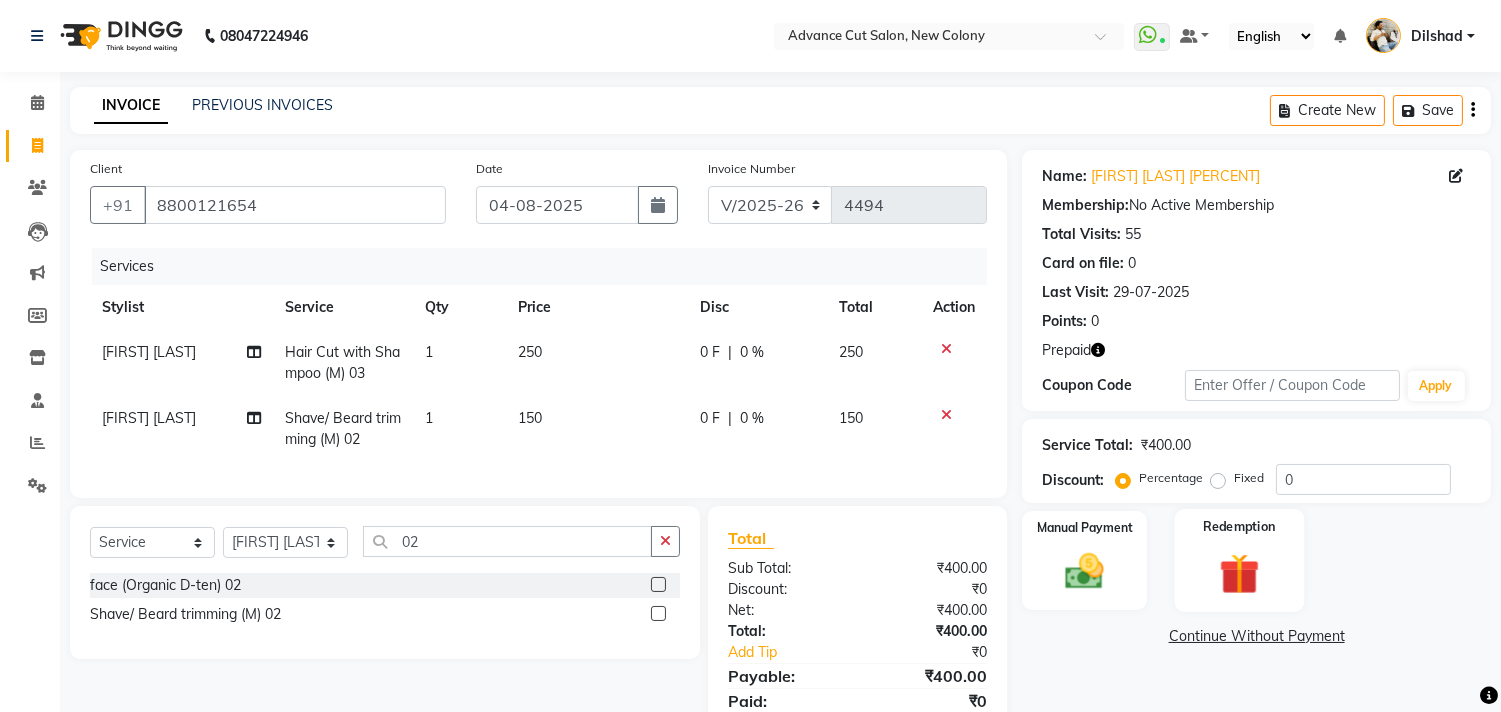 click on "Redemption" 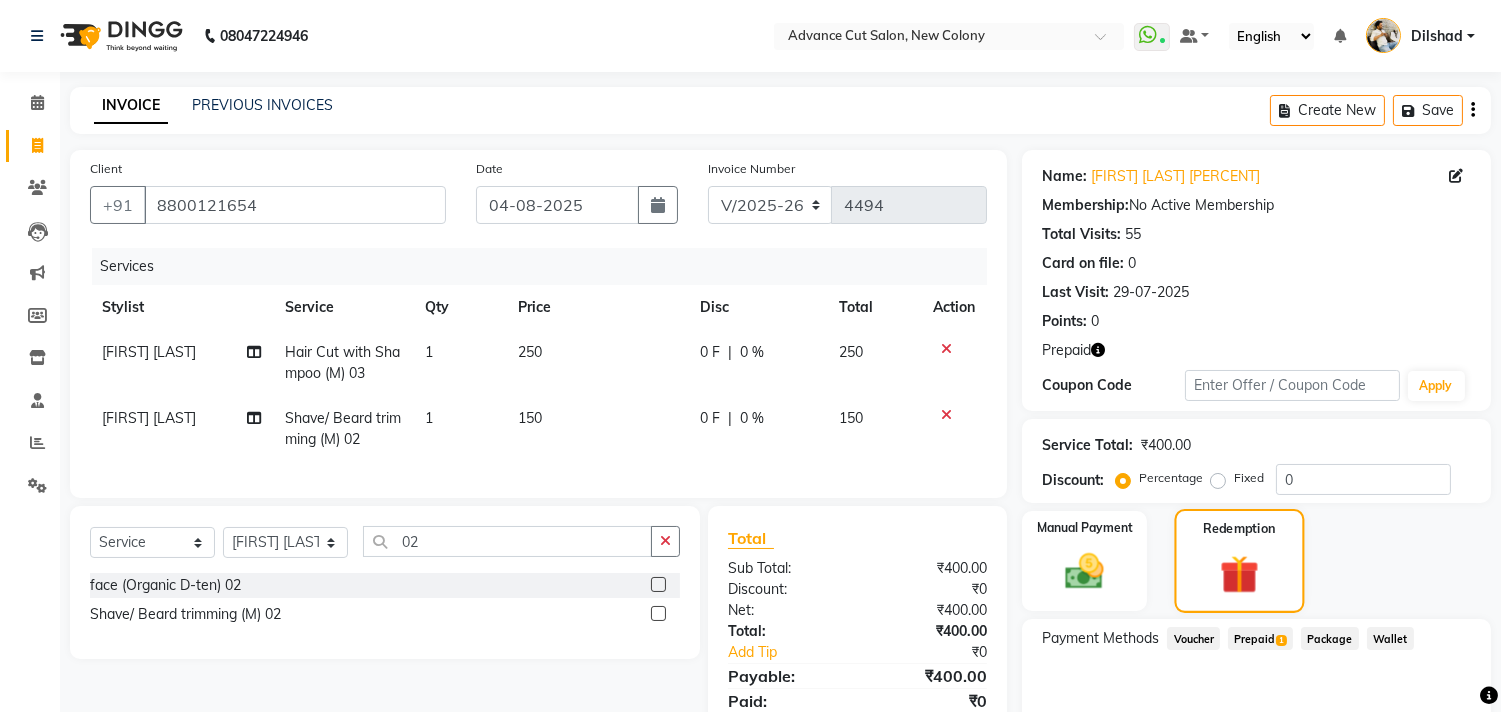 scroll, scrollTop: 96, scrollLeft: 0, axis: vertical 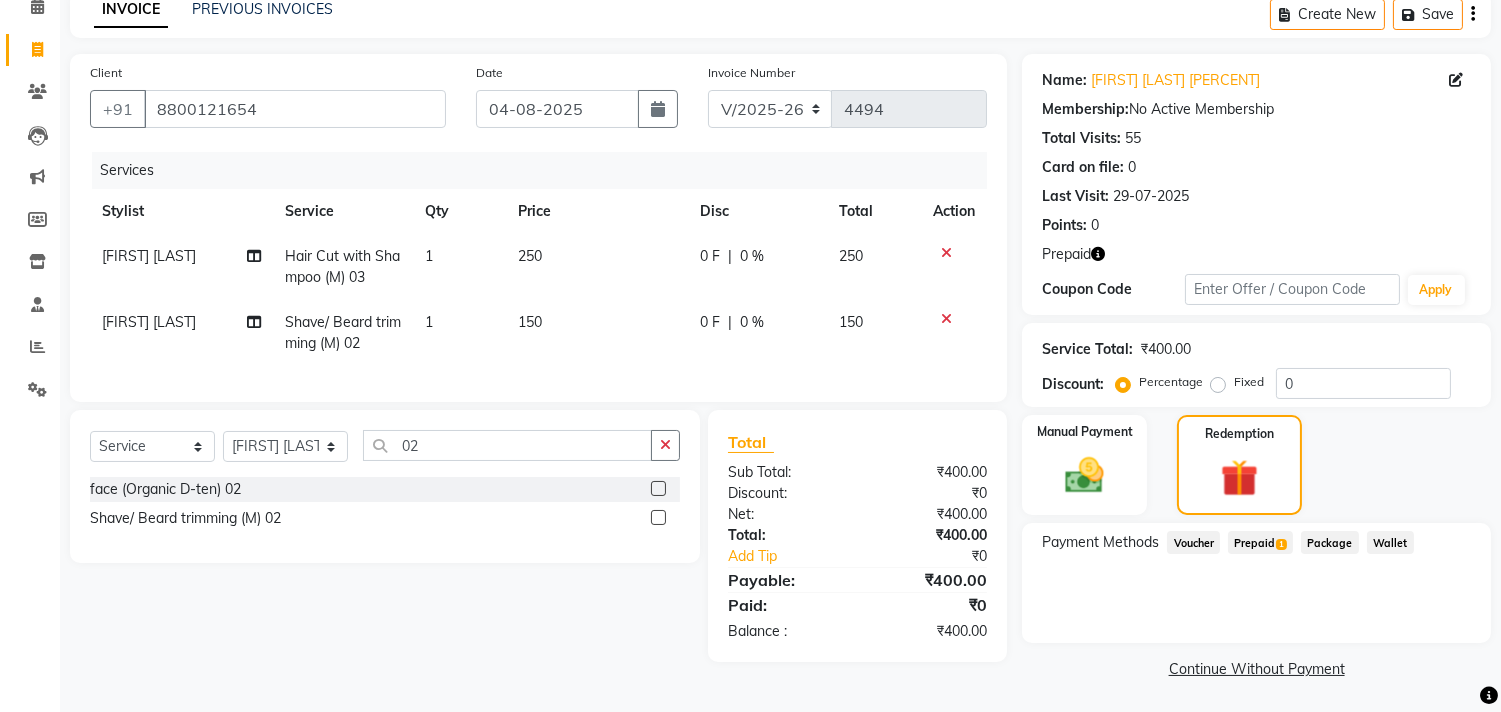 click on "Prepaid  1" 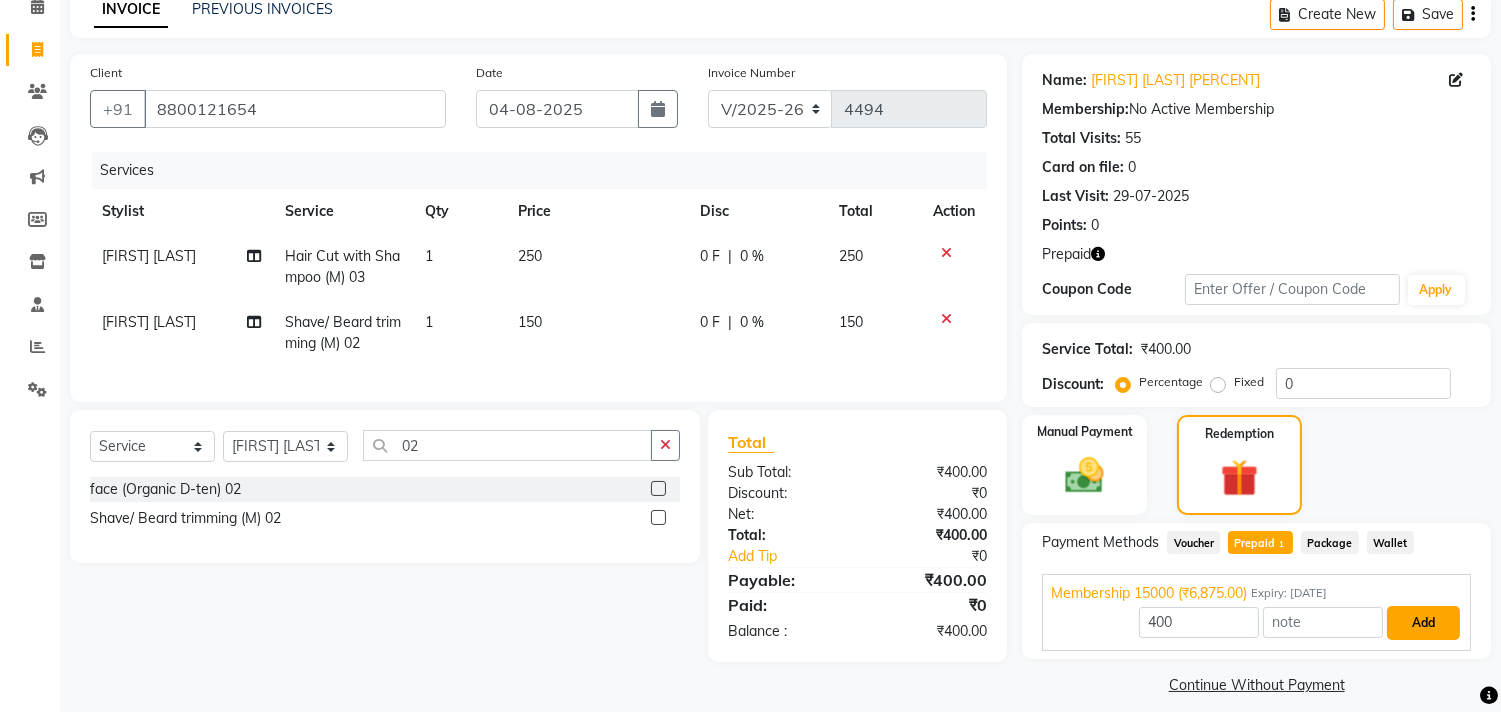 click on "Add" at bounding box center (1423, 623) 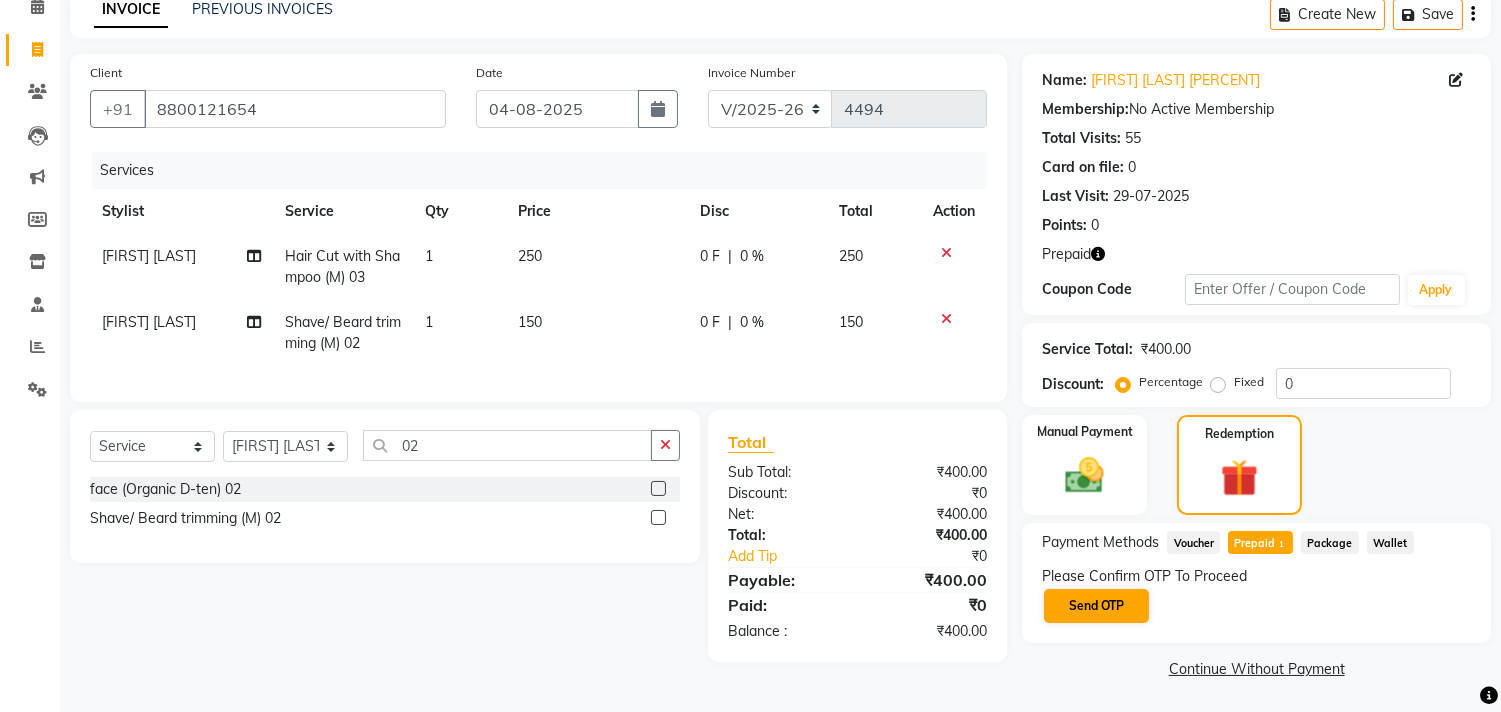 click on "Please Confirm OTP To Proceed Send OTP" 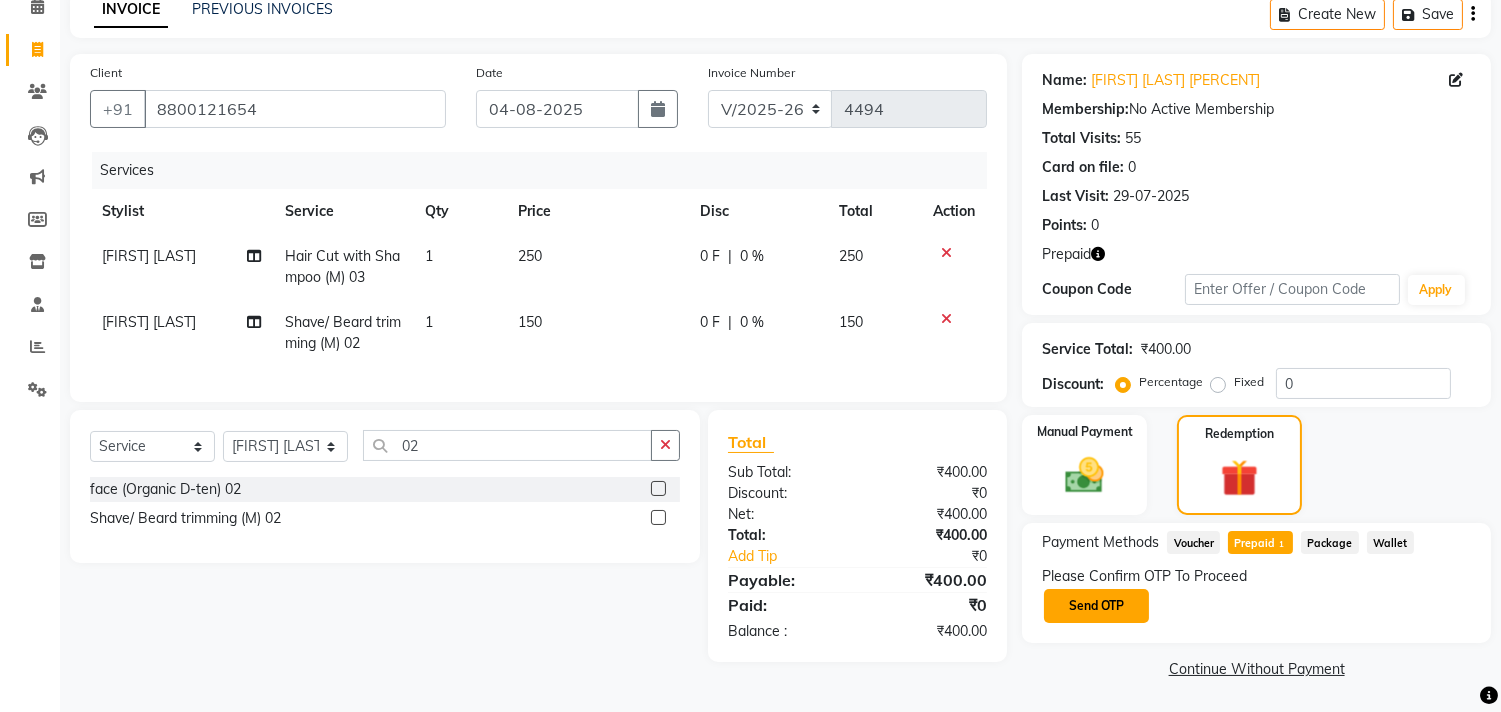 click on "Send OTP" 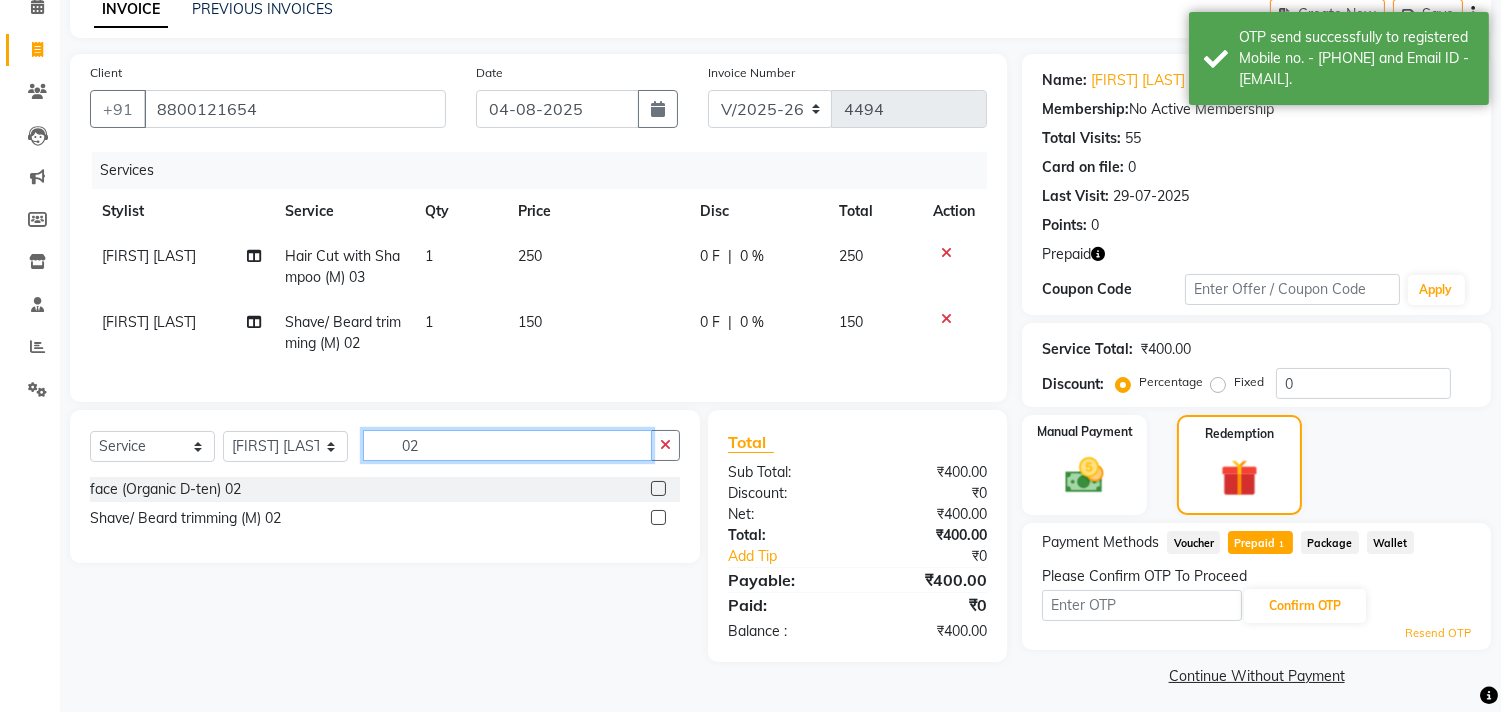 drag, startPoint x: 413, startPoint y: 465, endPoint x: 443, endPoint y: 466, distance: 30.016663 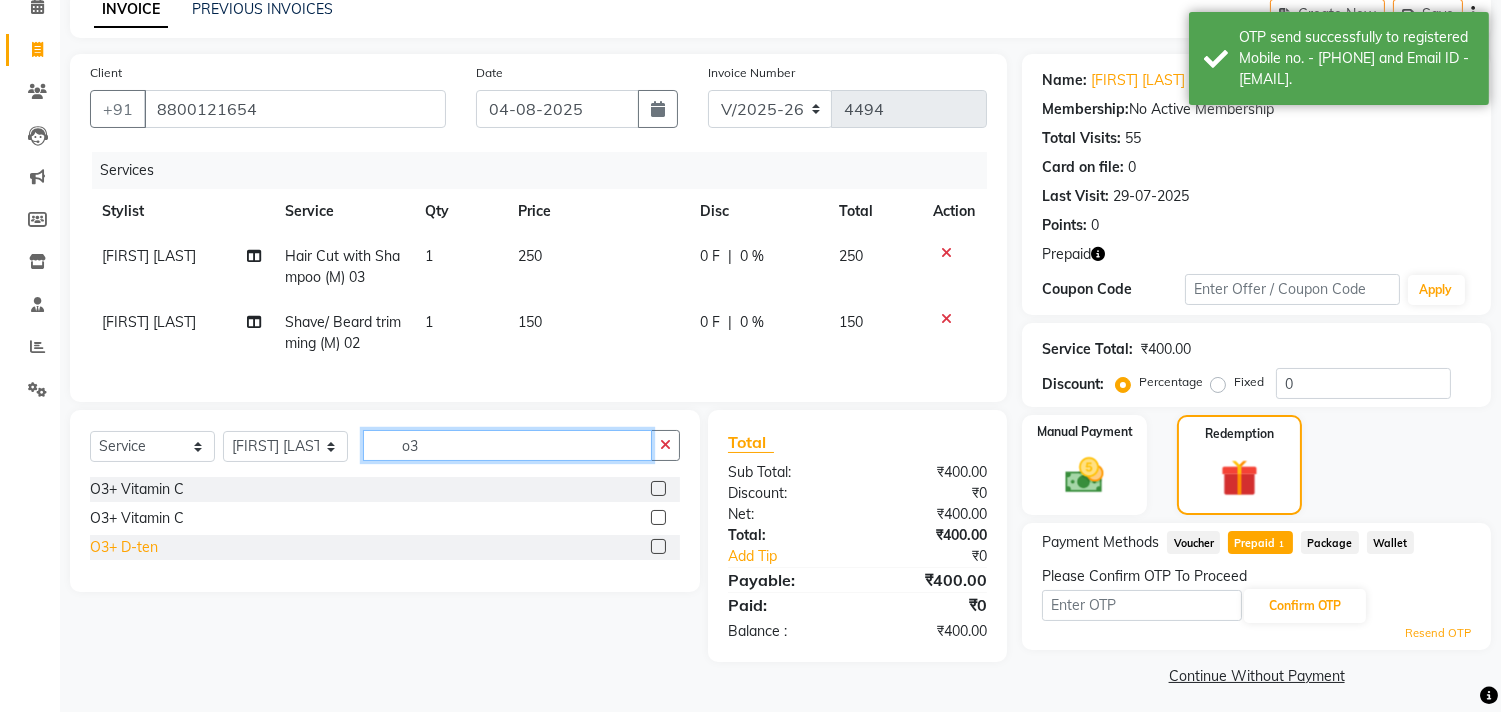 type on "o3" 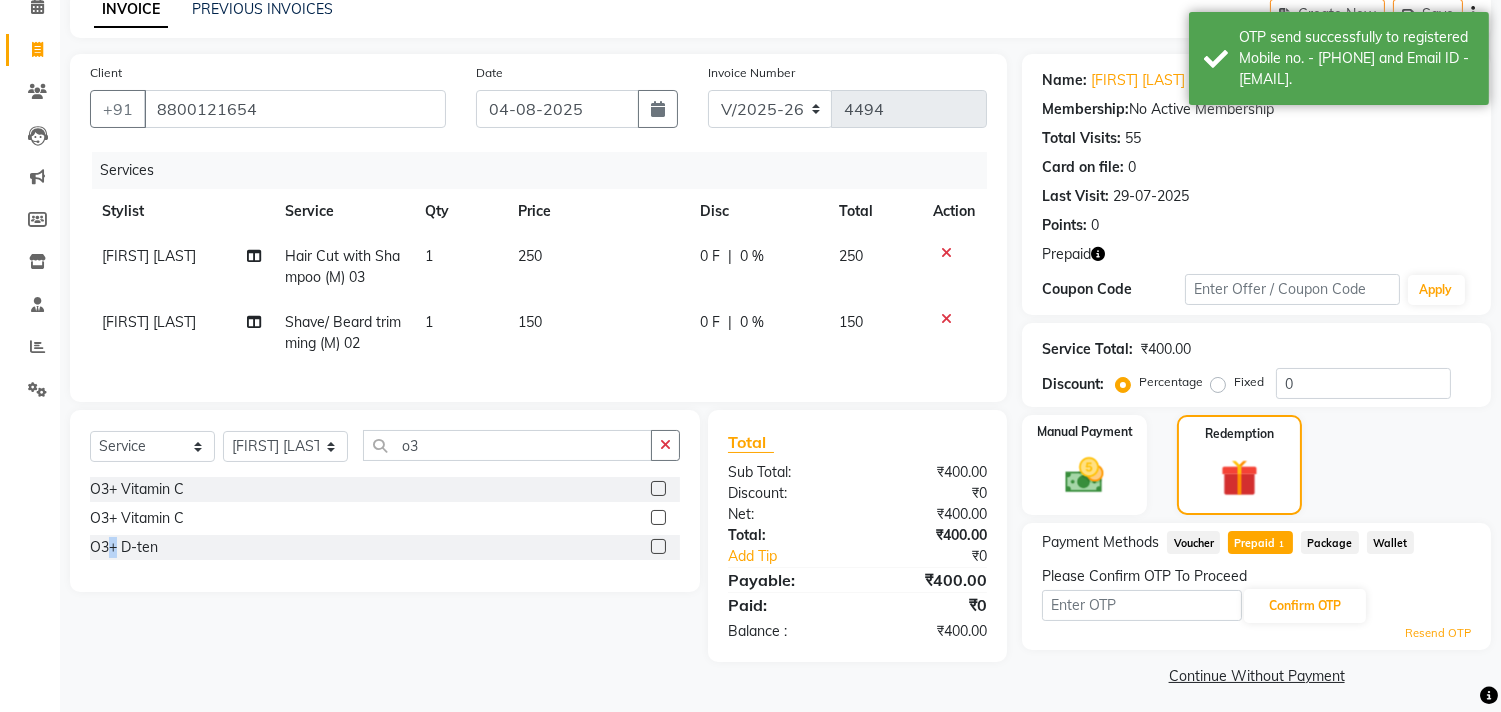 click on "O3+ D-ten" 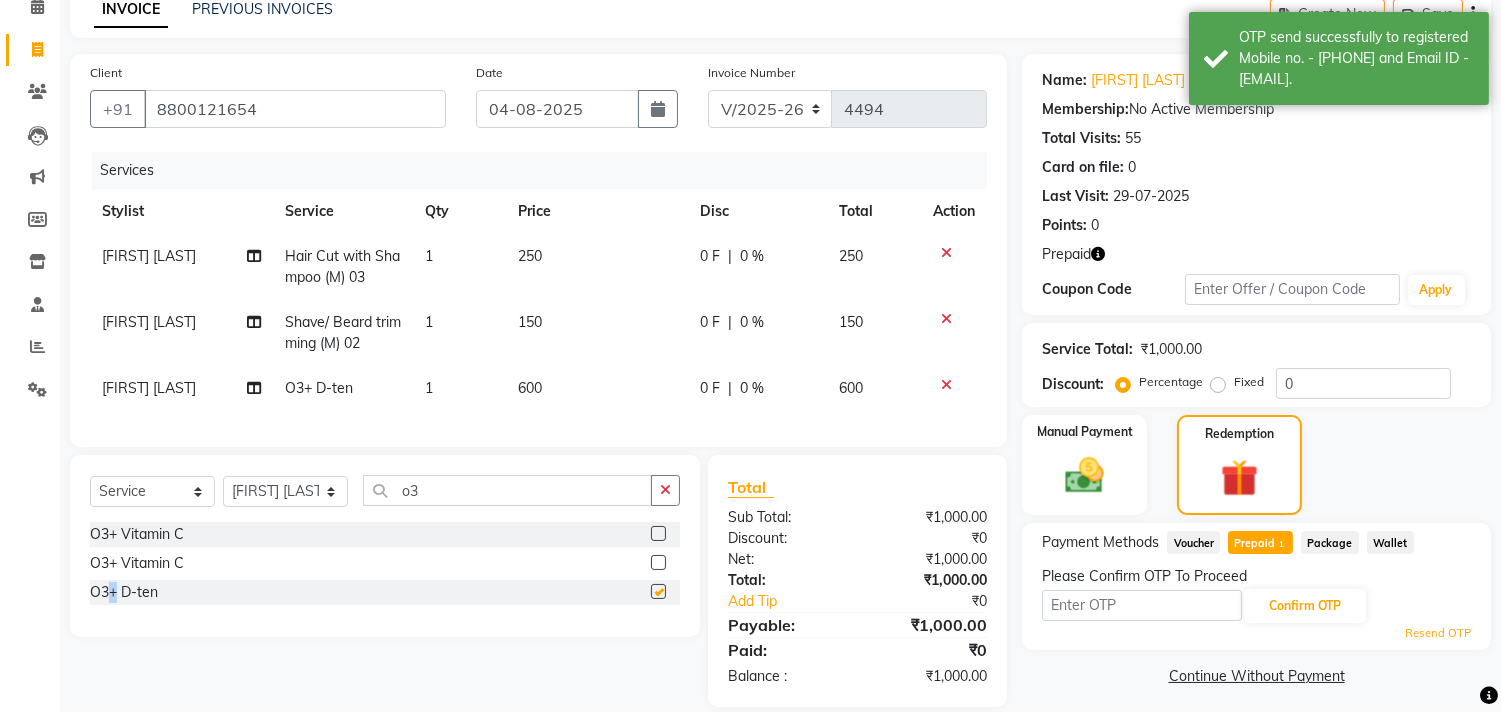 checkbox on "false" 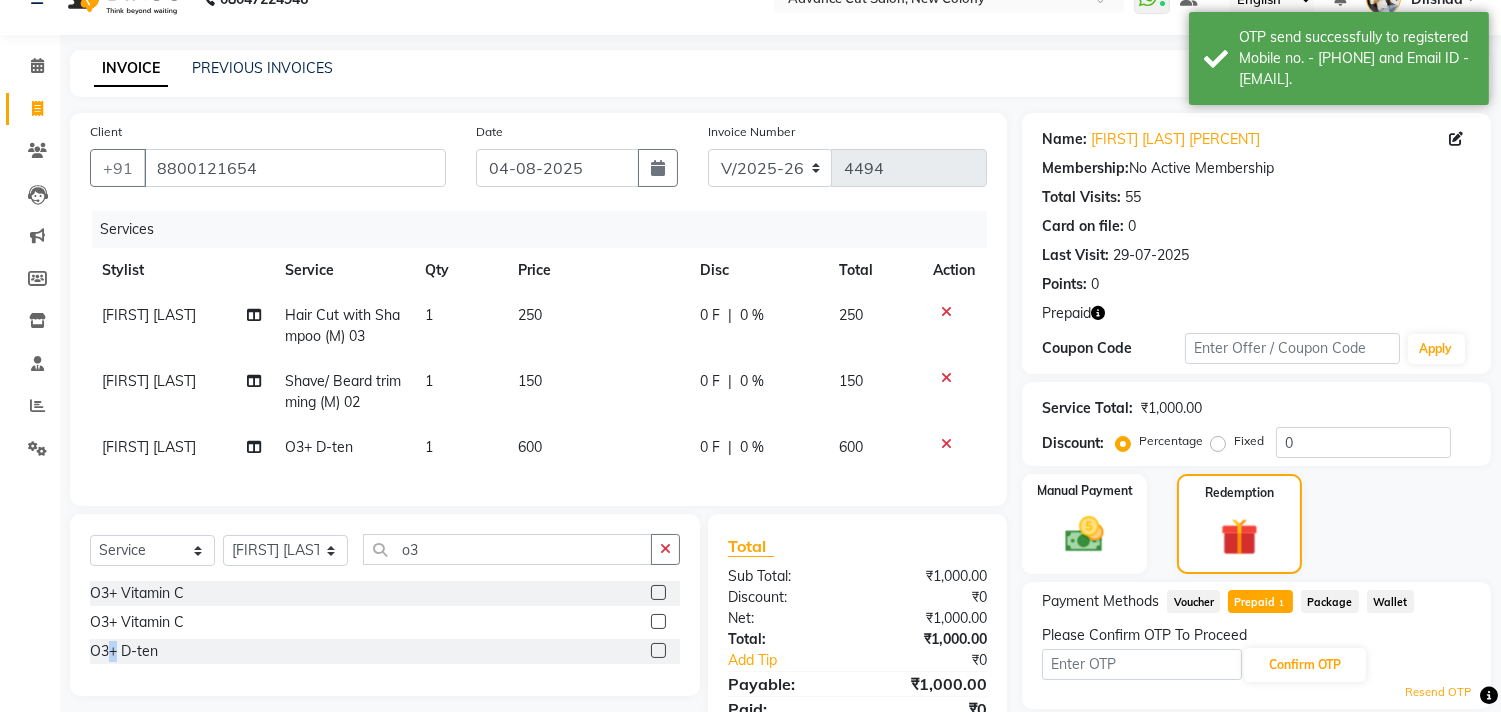 scroll, scrollTop: 26, scrollLeft: 0, axis: vertical 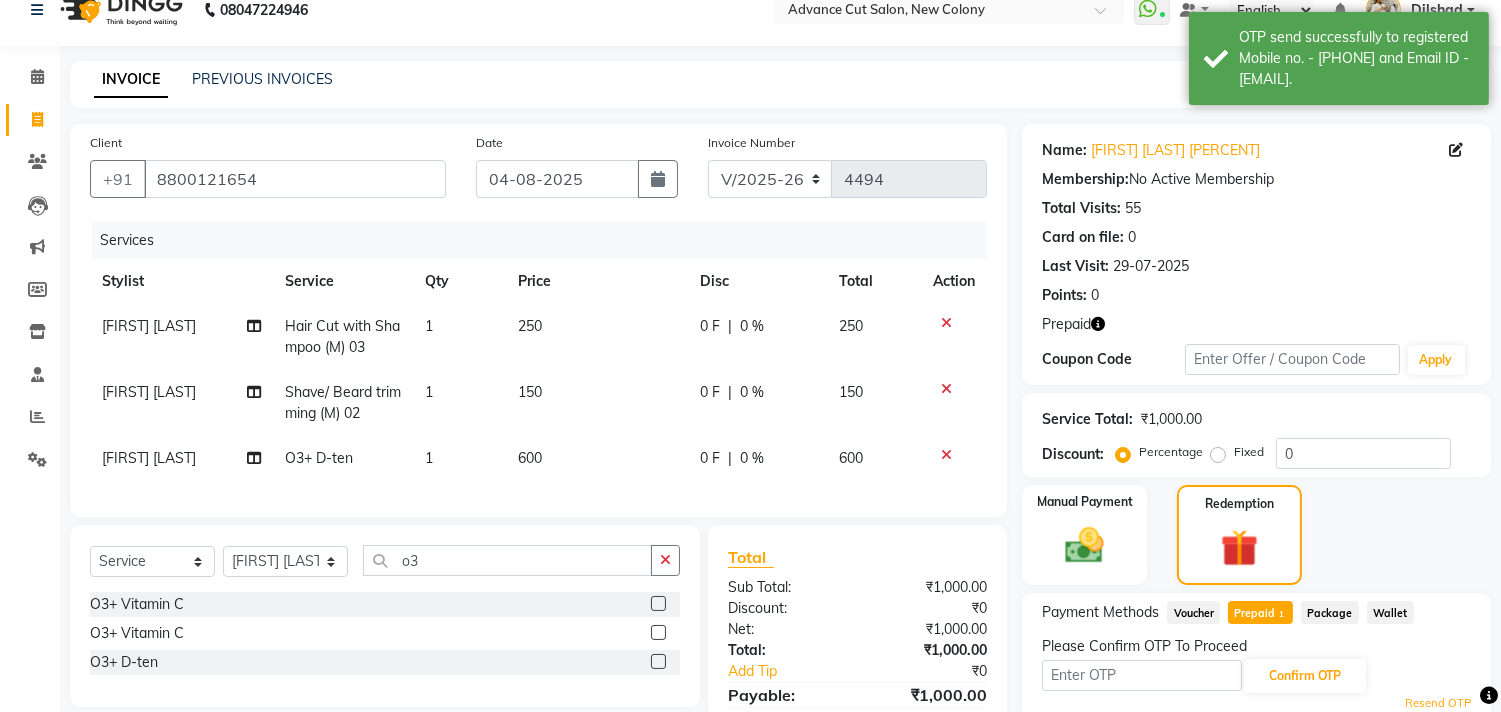 click on "Service Total:  ₹1,000.00  Discount:  Percentage   Fixed  0" 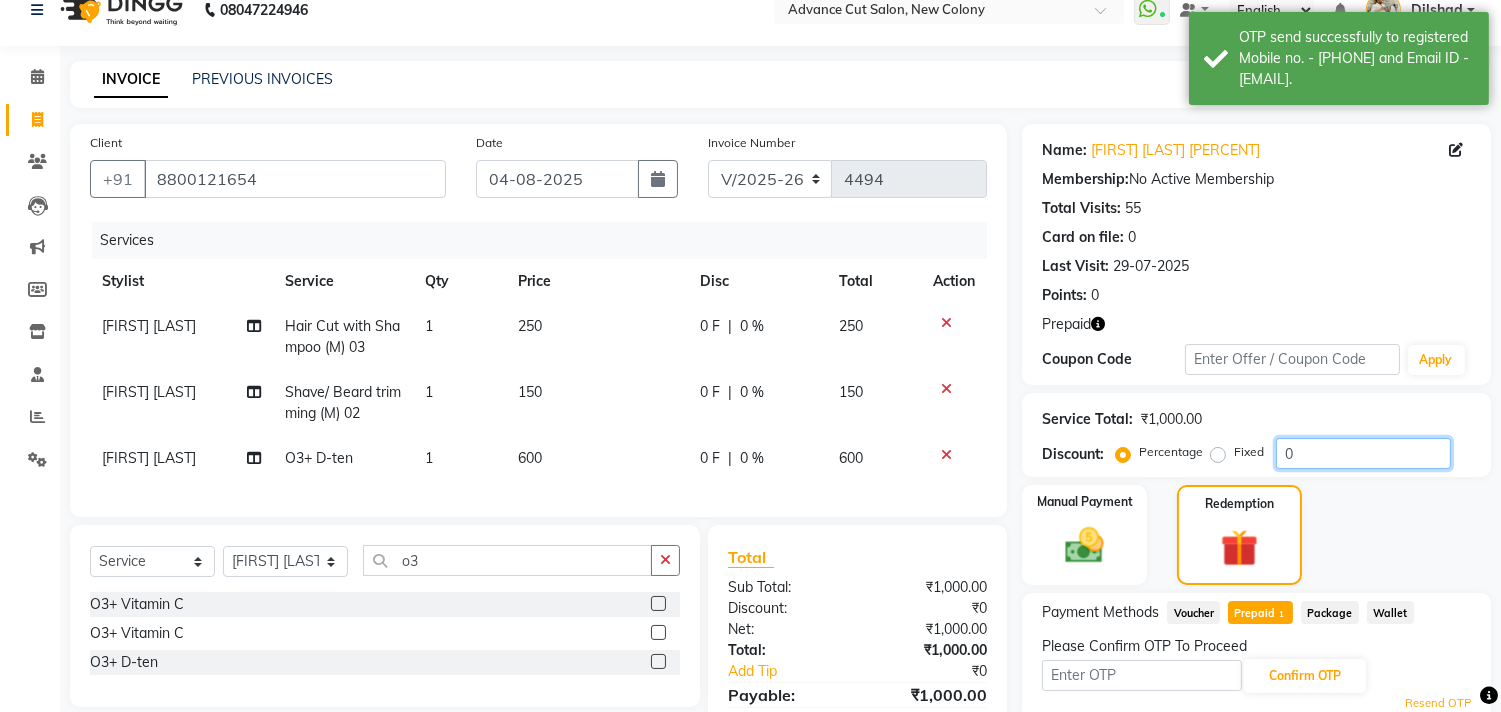 click on "0" 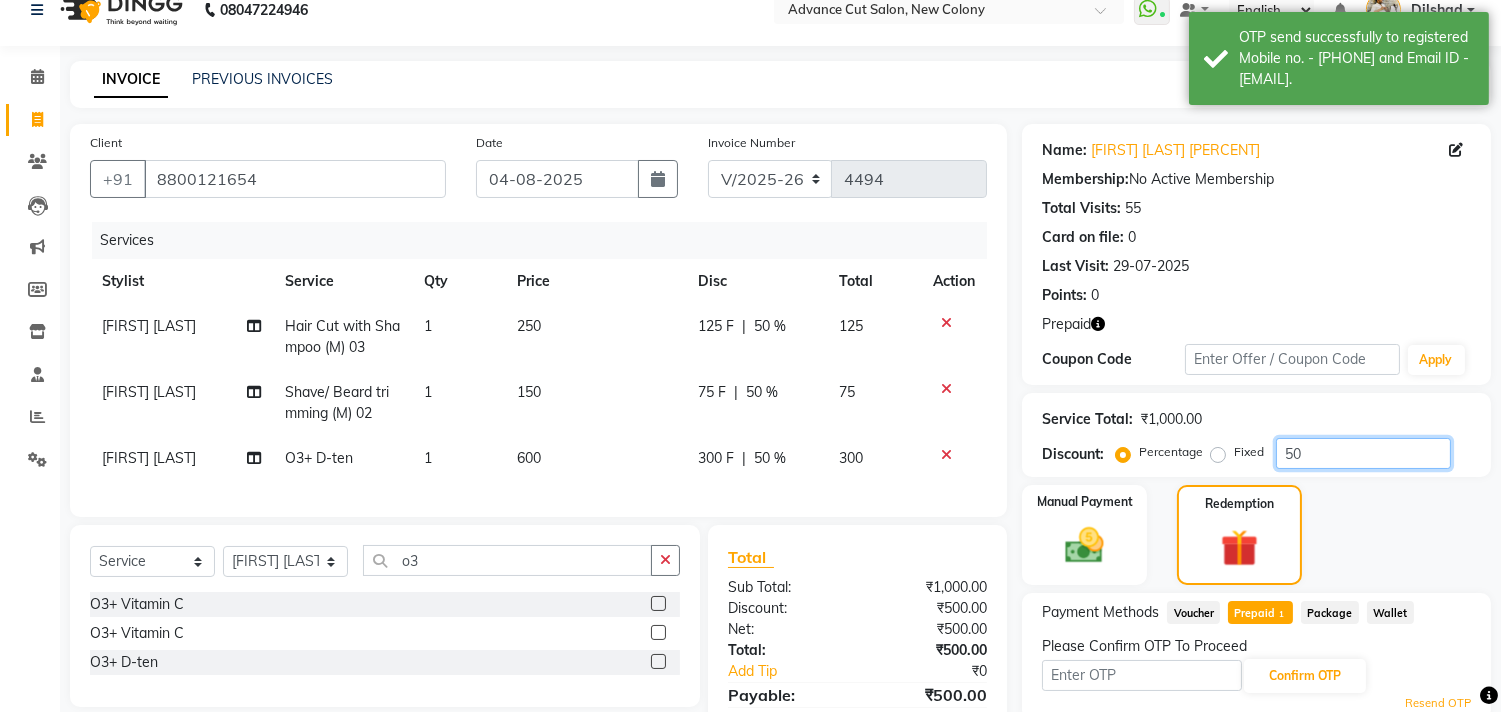 type on "50" 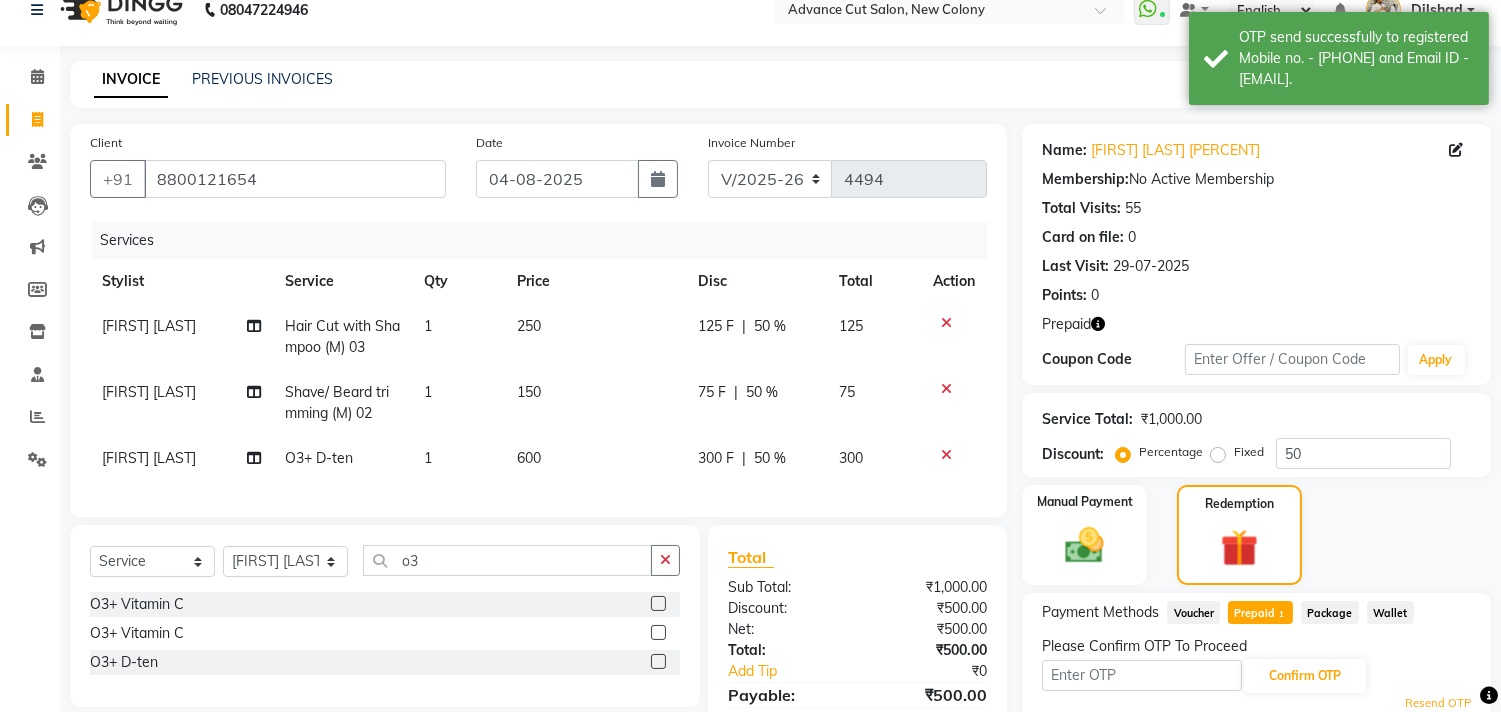 click on "Prepaid  1" 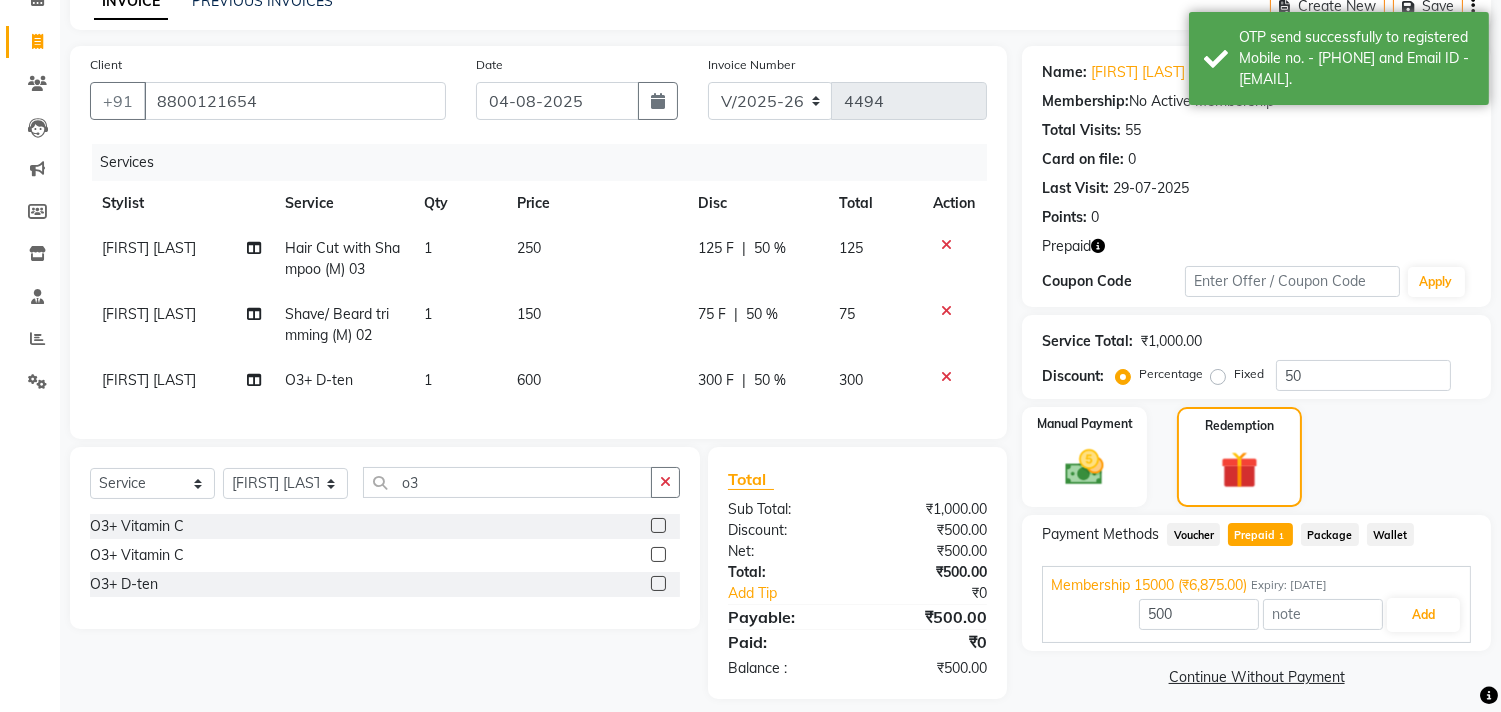 scroll, scrollTop: 137, scrollLeft: 0, axis: vertical 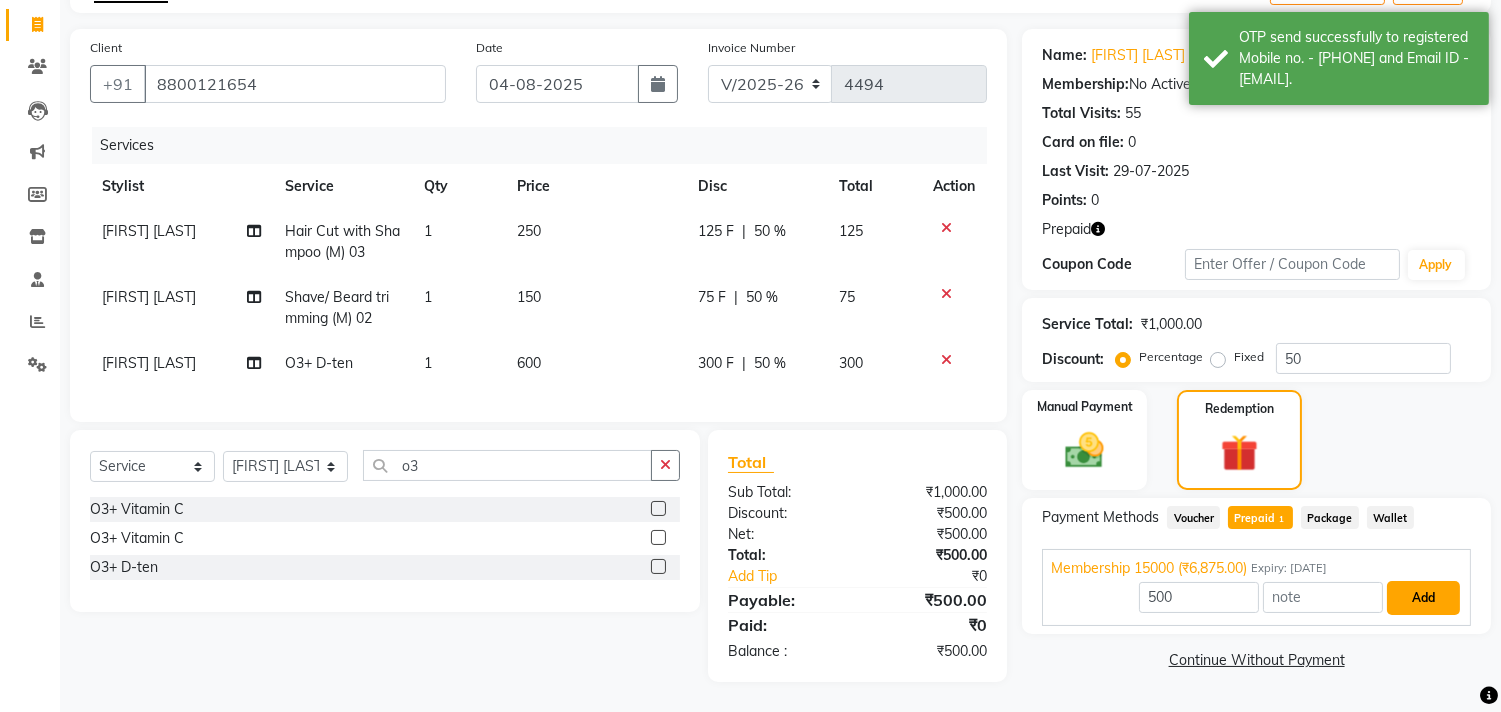 click on "Add" at bounding box center [1423, 598] 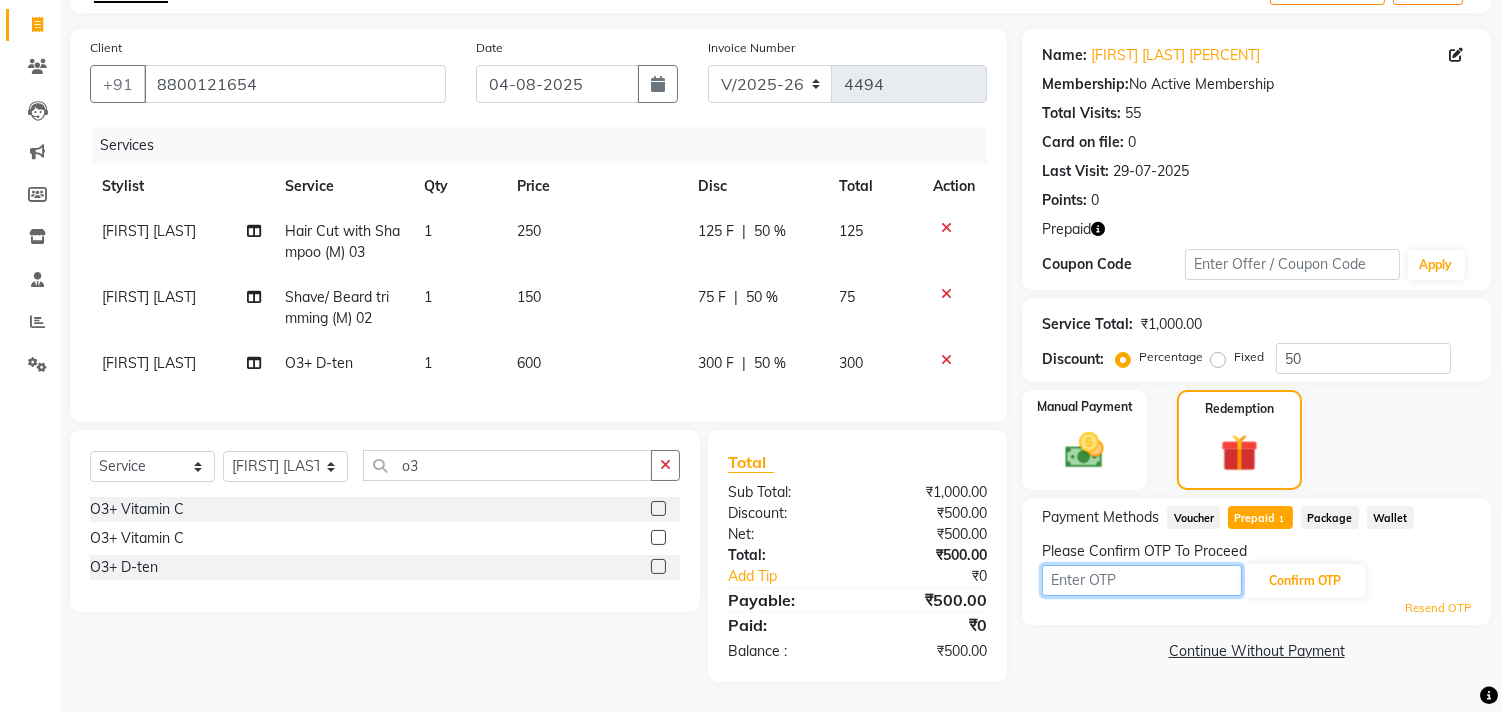 click at bounding box center (1142, 580) 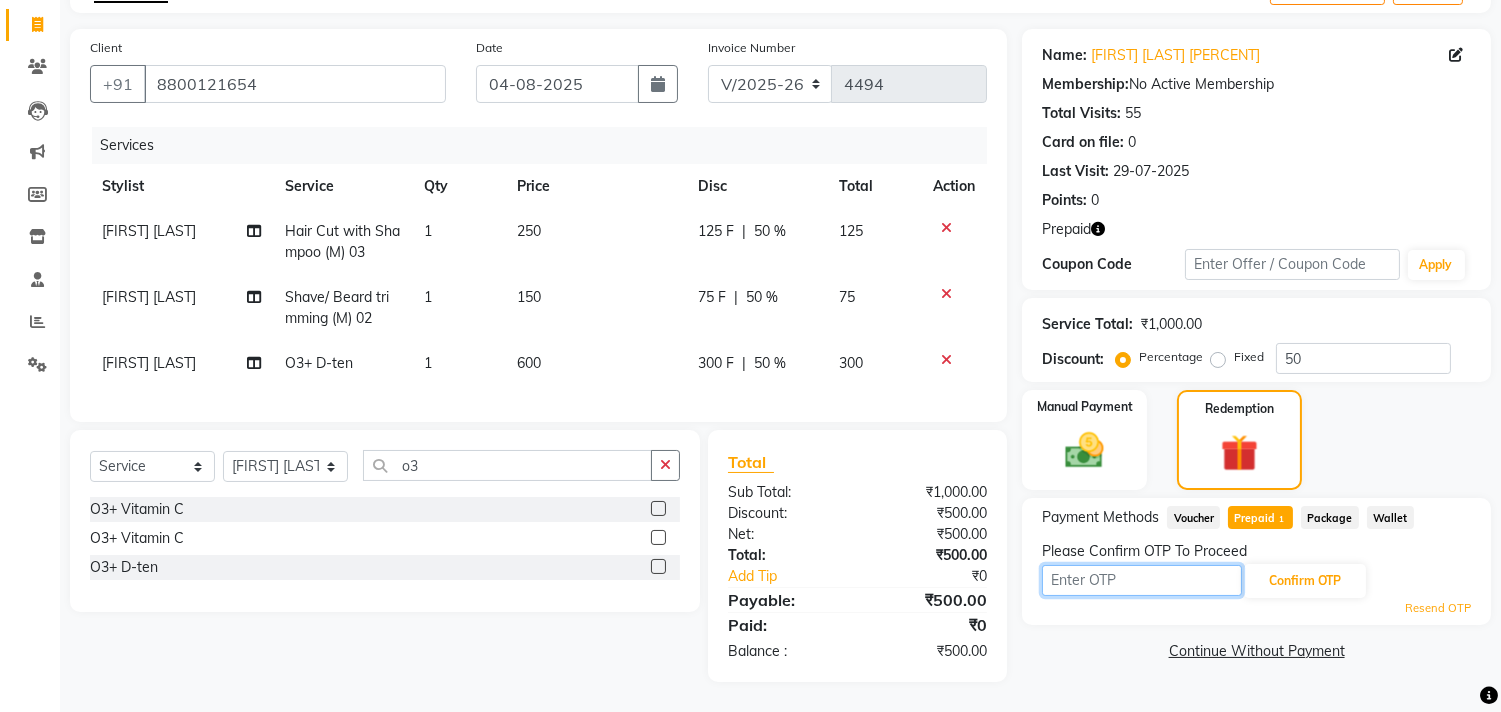 click at bounding box center (1142, 580) 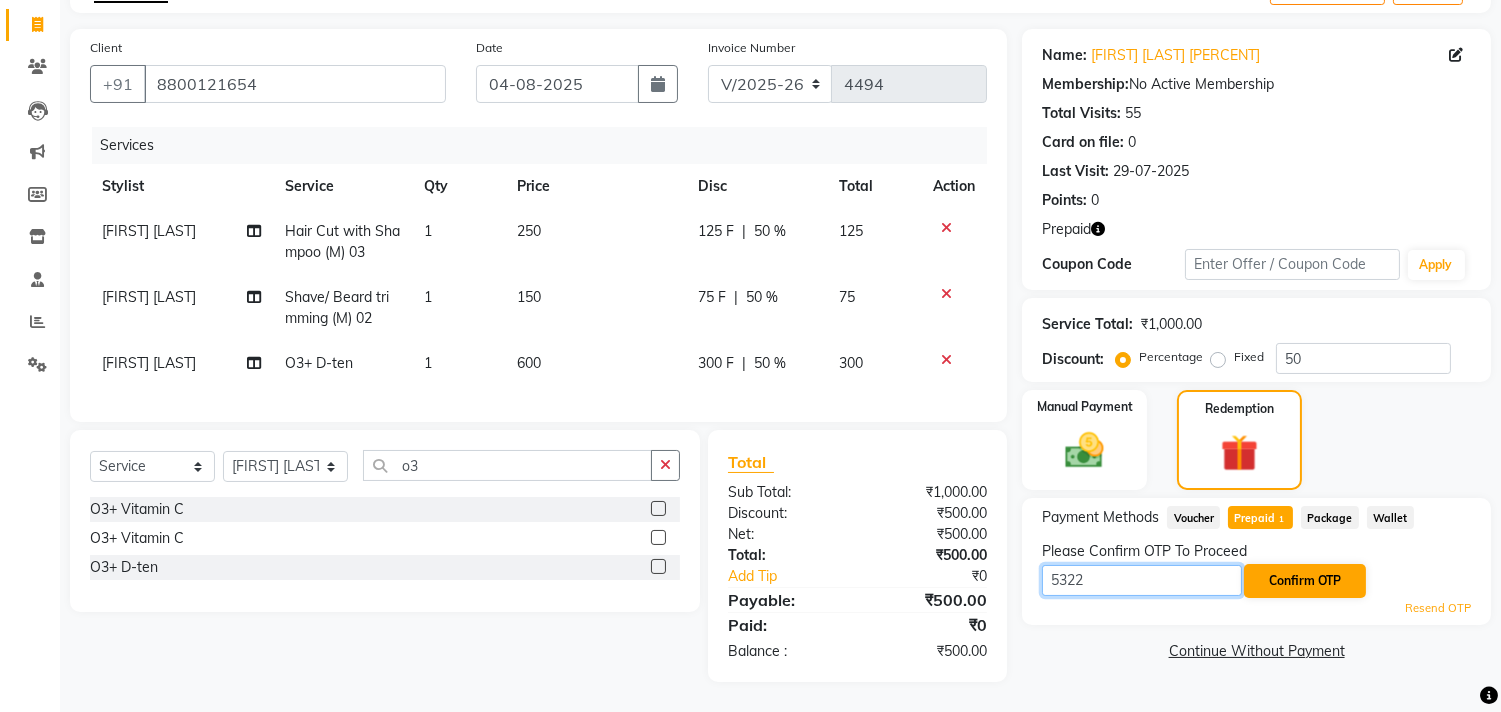 type on "5322" 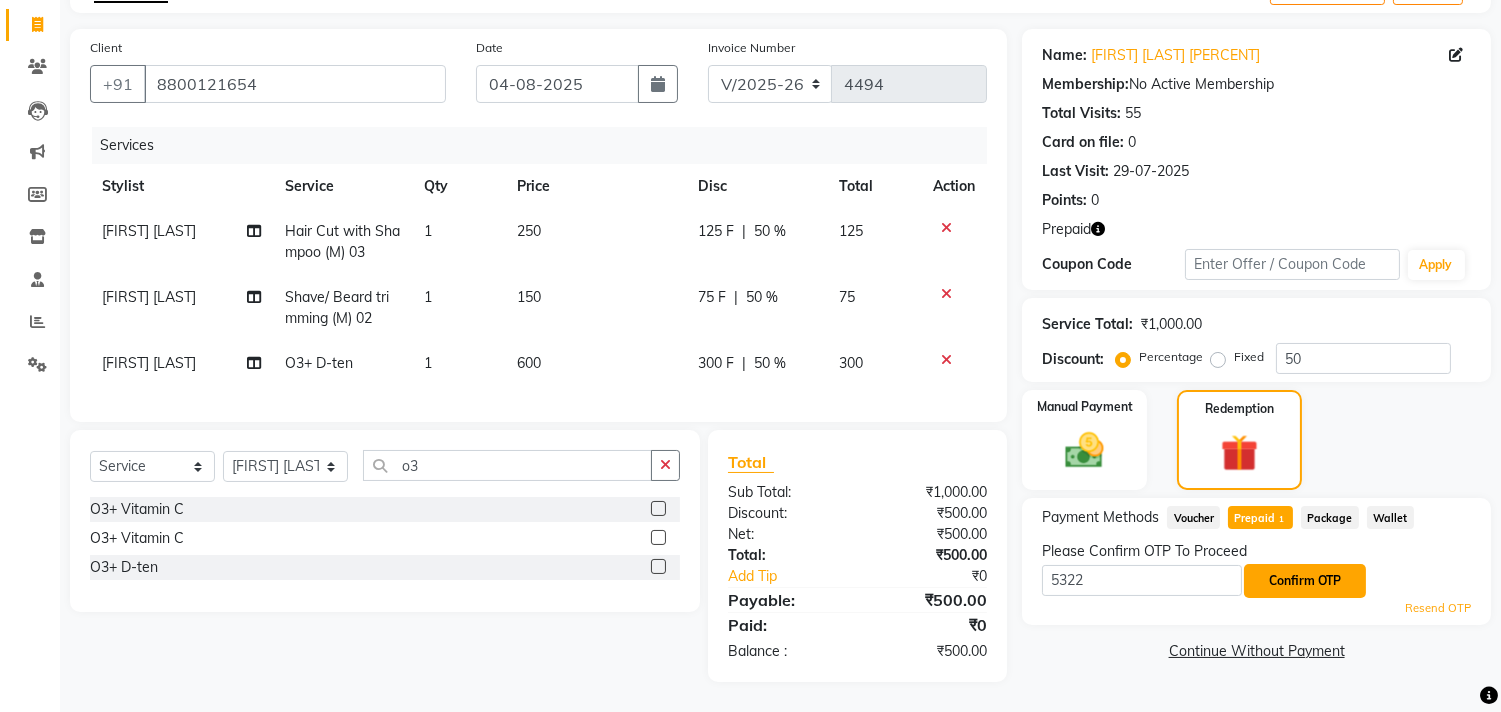 click on "Confirm OTP" 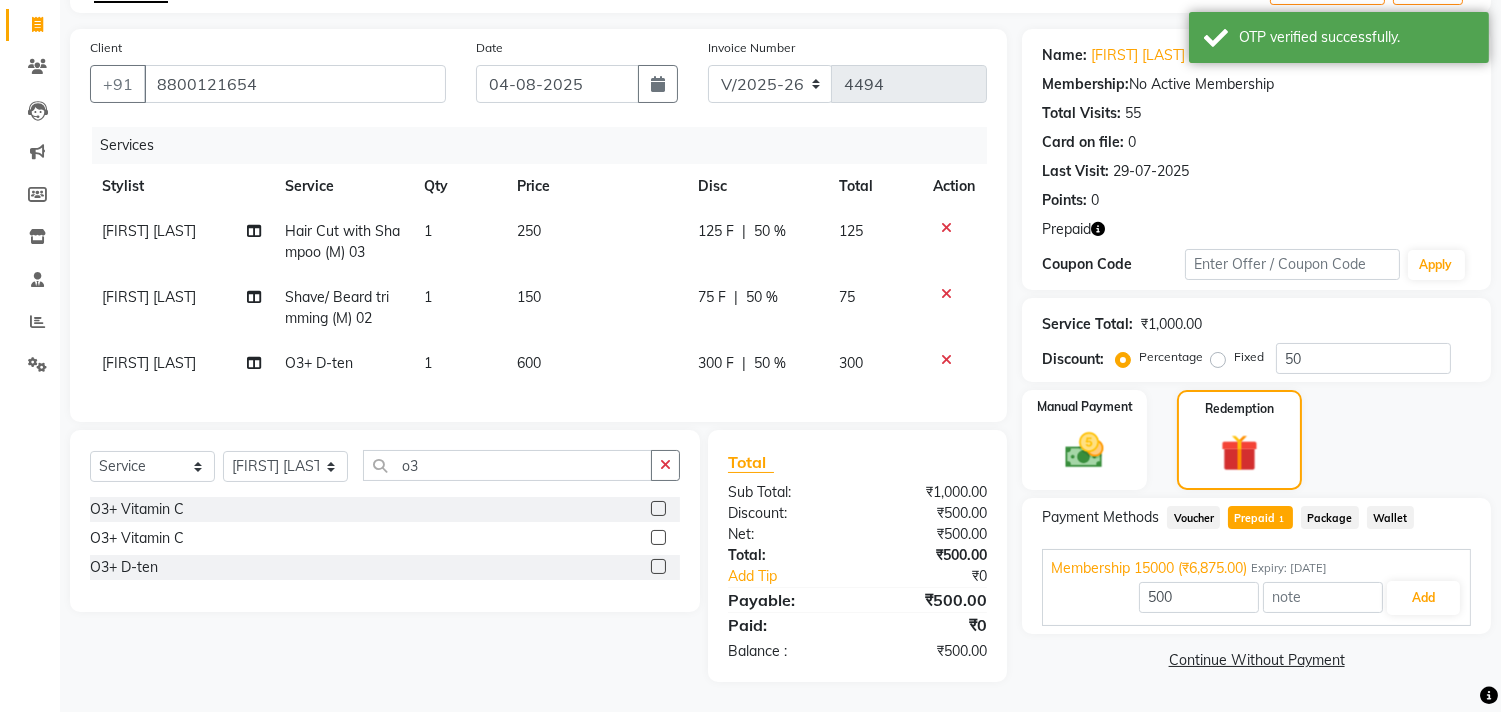click on "Prepaid  1" 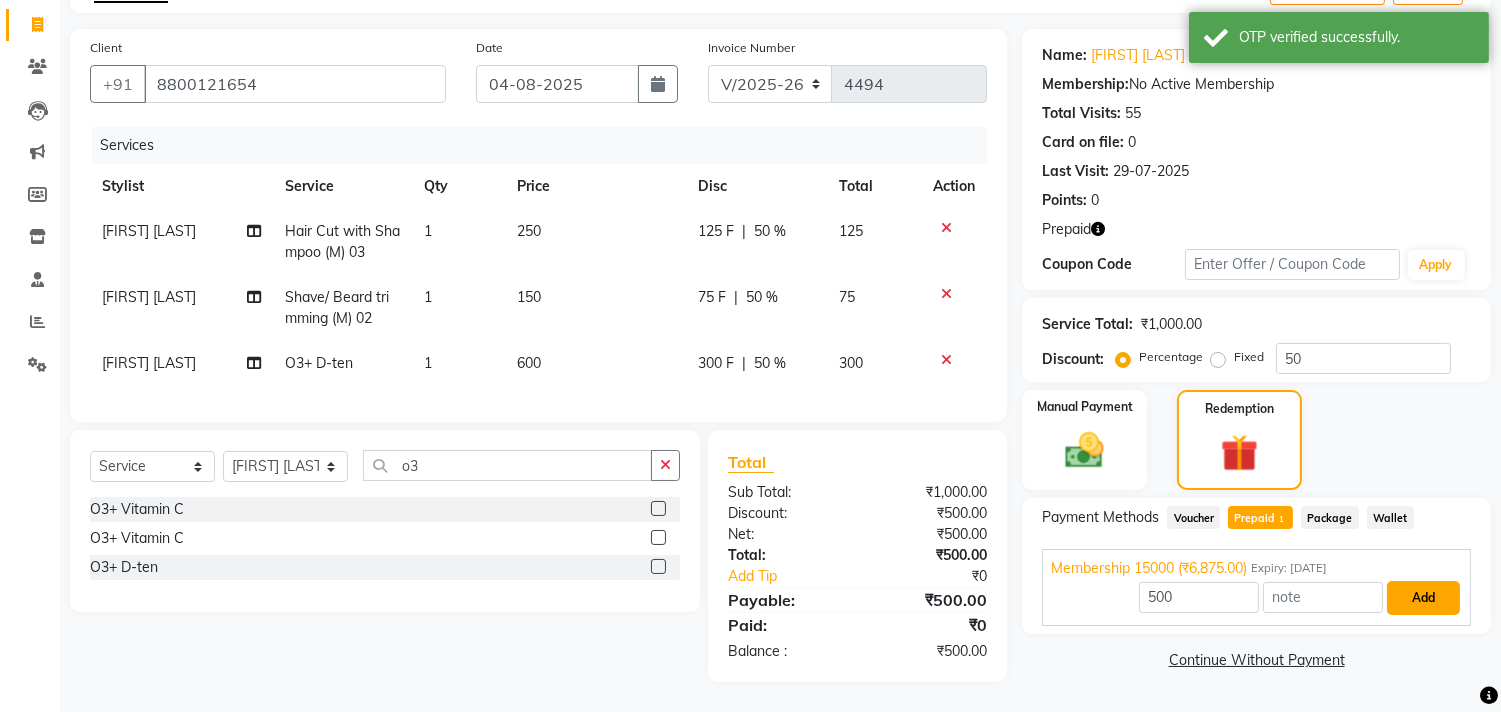 click on "Add" at bounding box center (1423, 598) 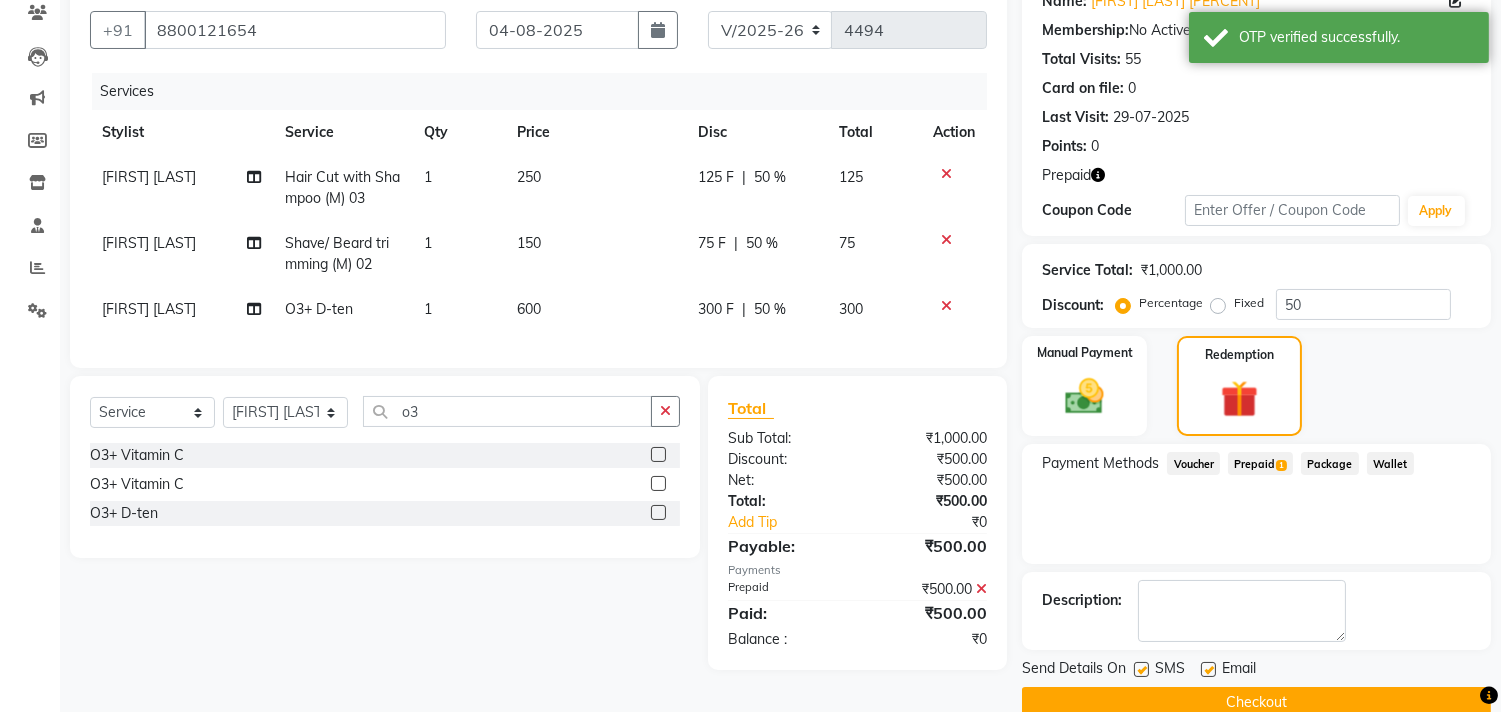 scroll, scrollTop: 210, scrollLeft: 0, axis: vertical 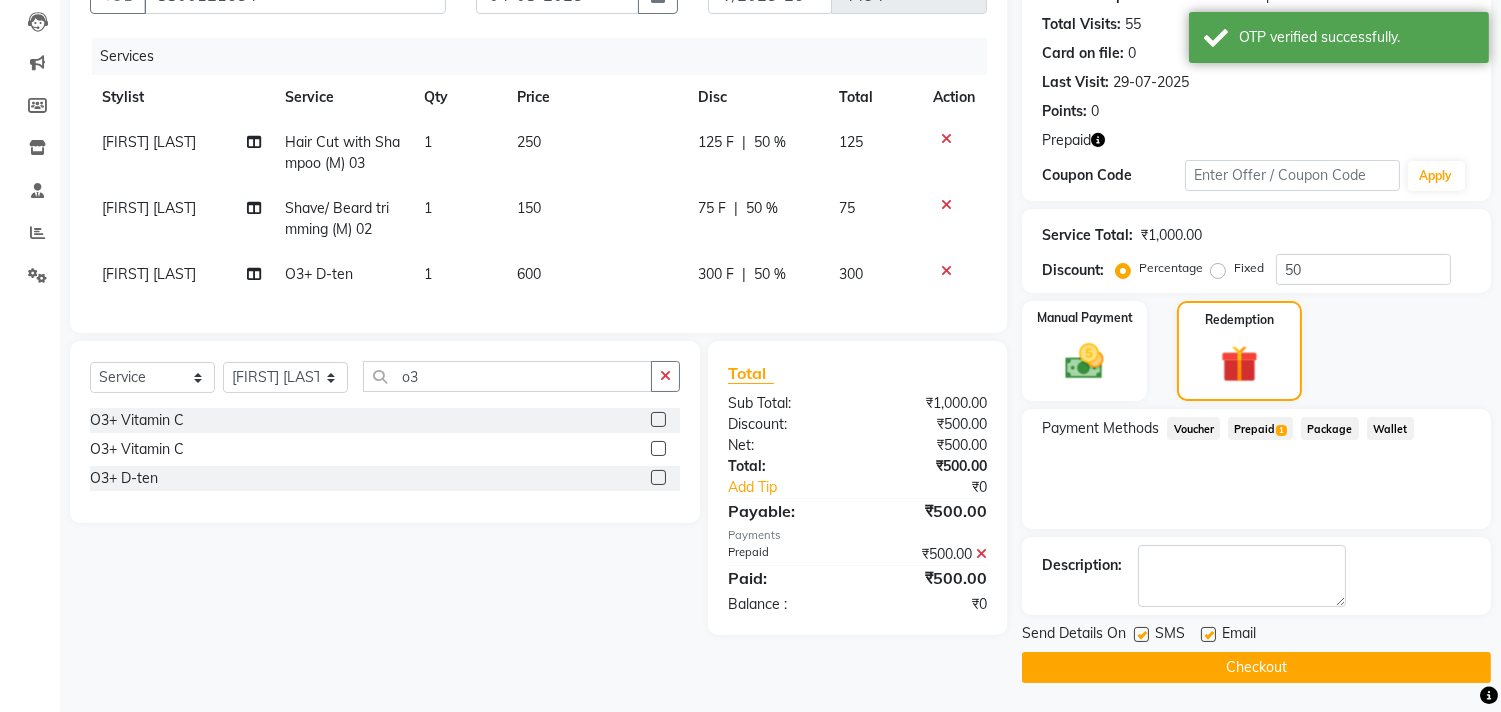 click on "Checkout" 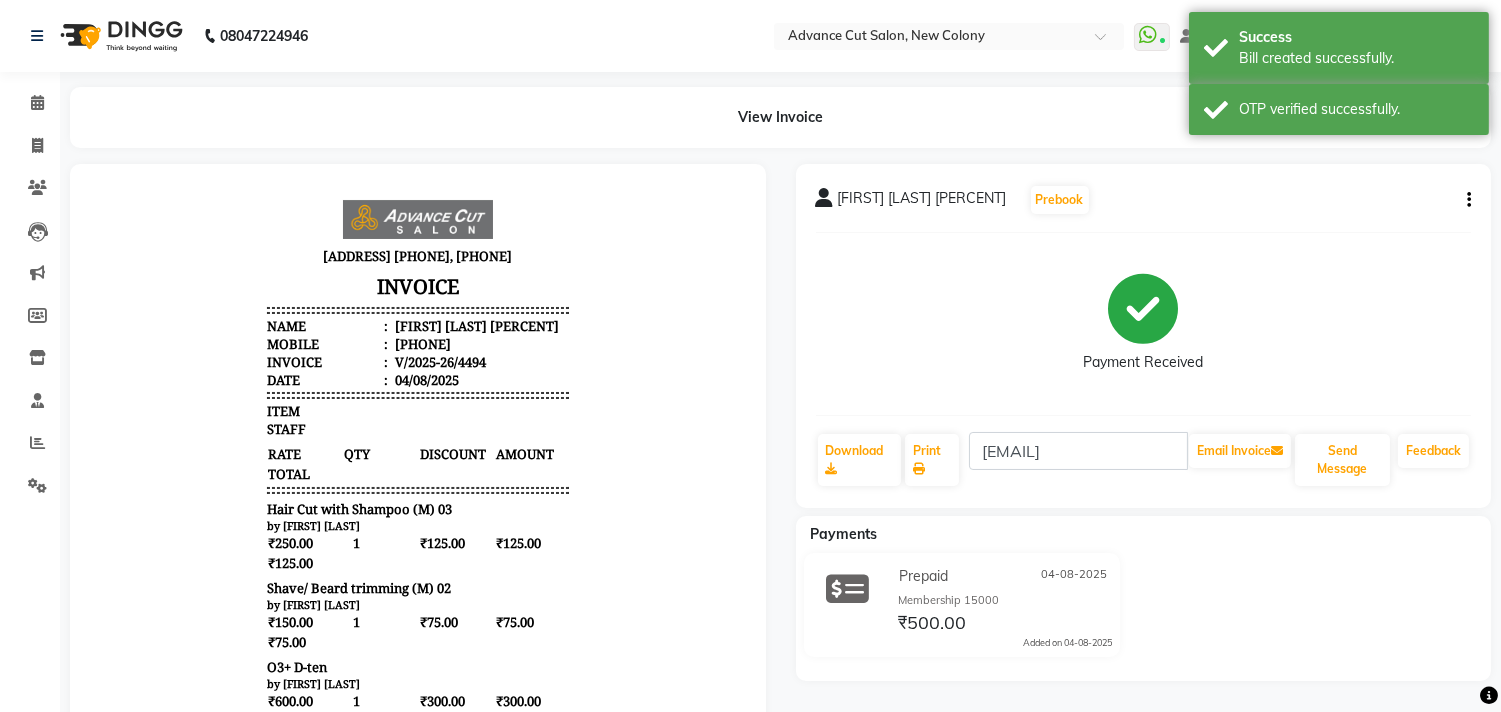 scroll, scrollTop: 0, scrollLeft: 0, axis: both 